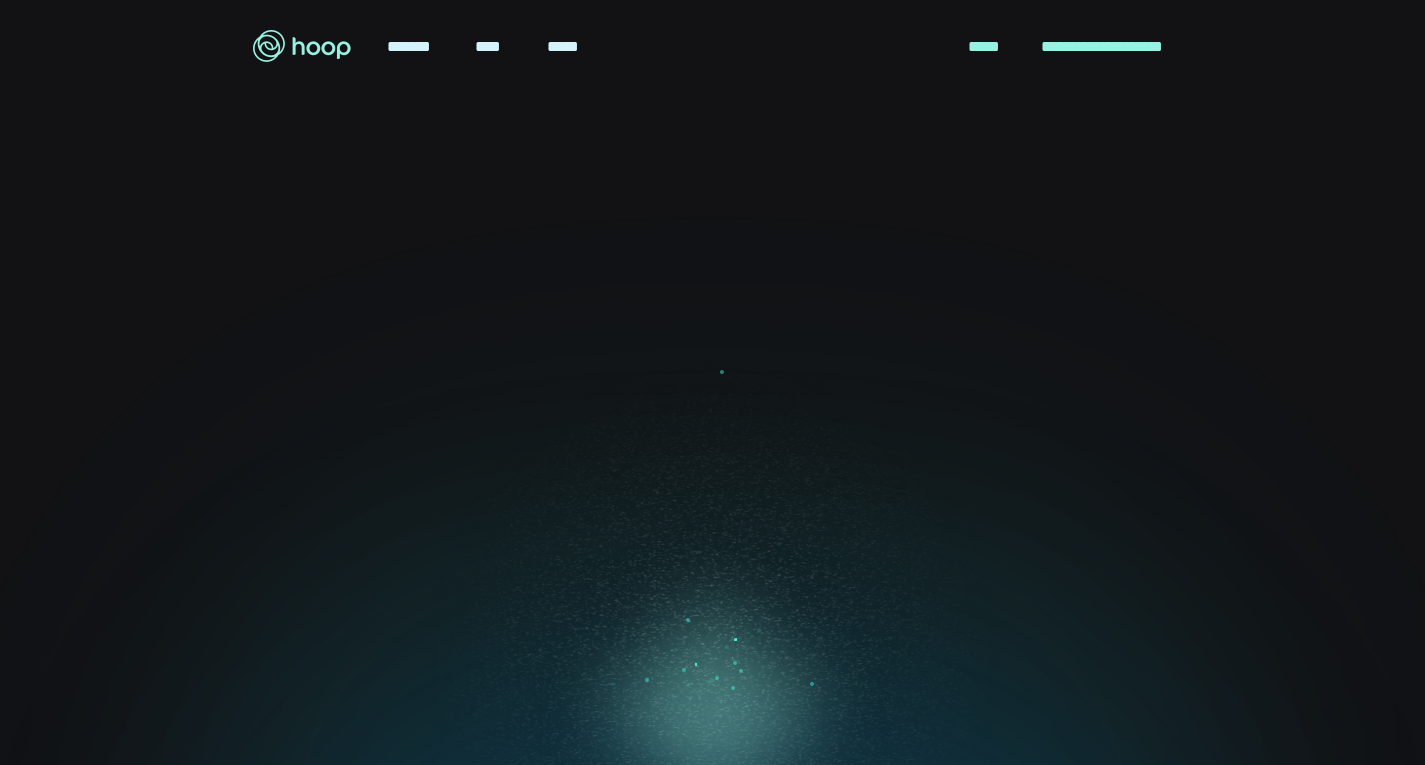 scroll, scrollTop: 0, scrollLeft: 0, axis: both 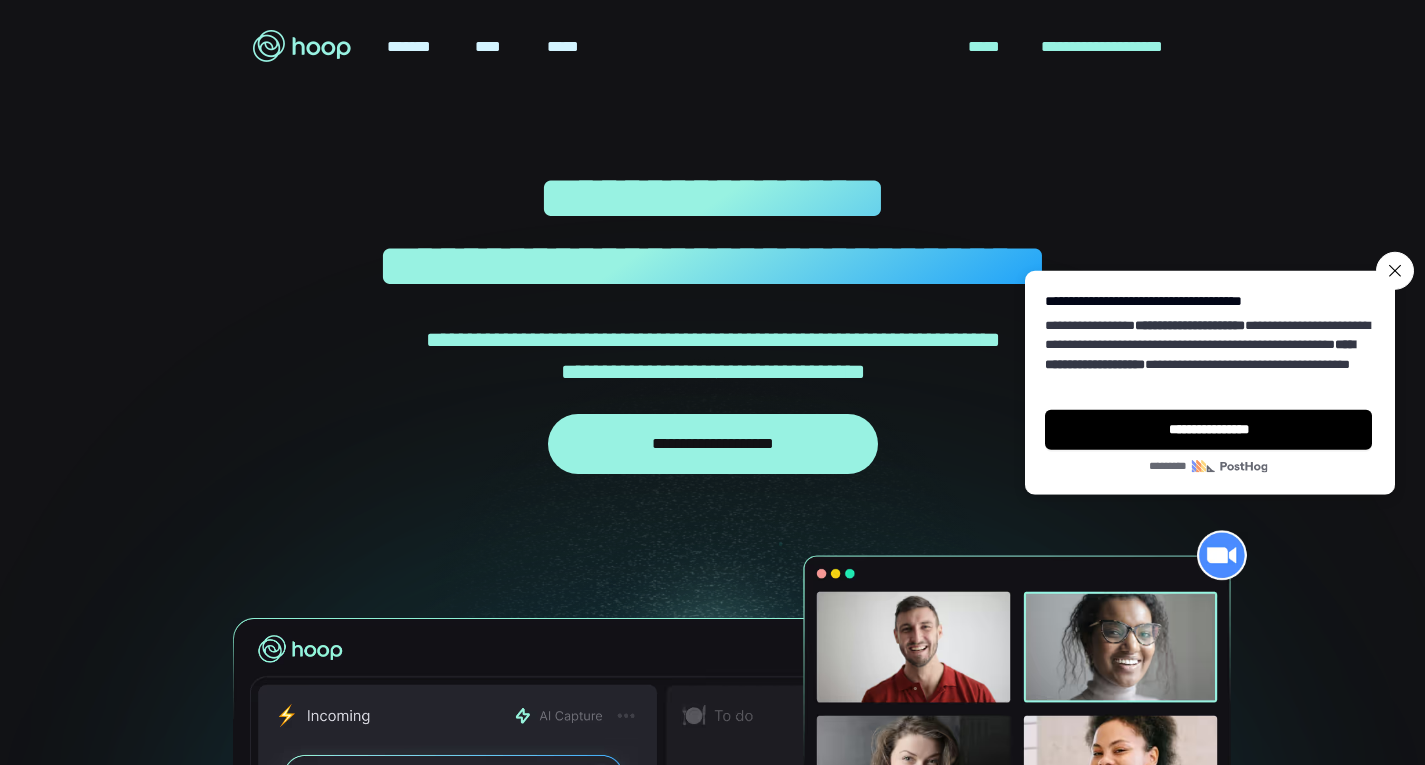 click 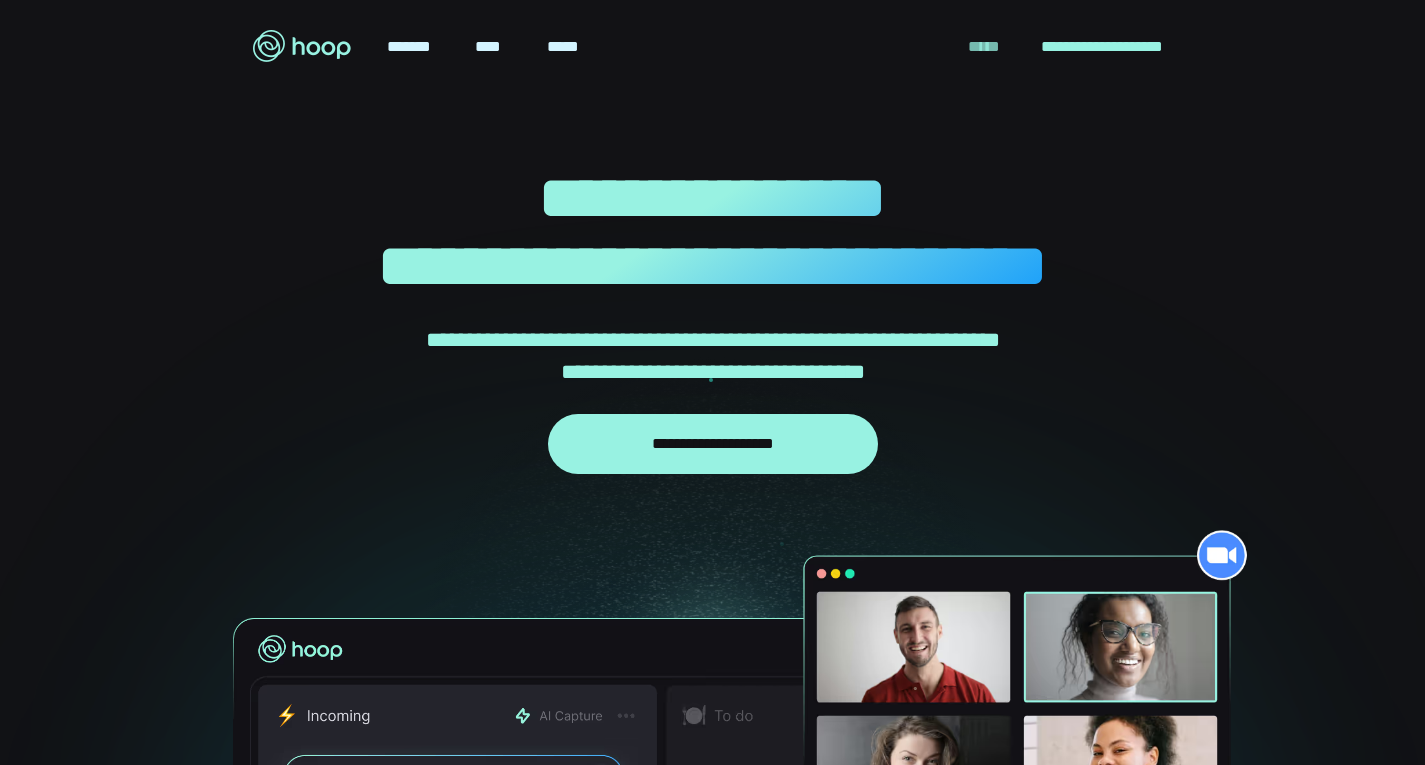 click on "*****" at bounding box center [984, 47] 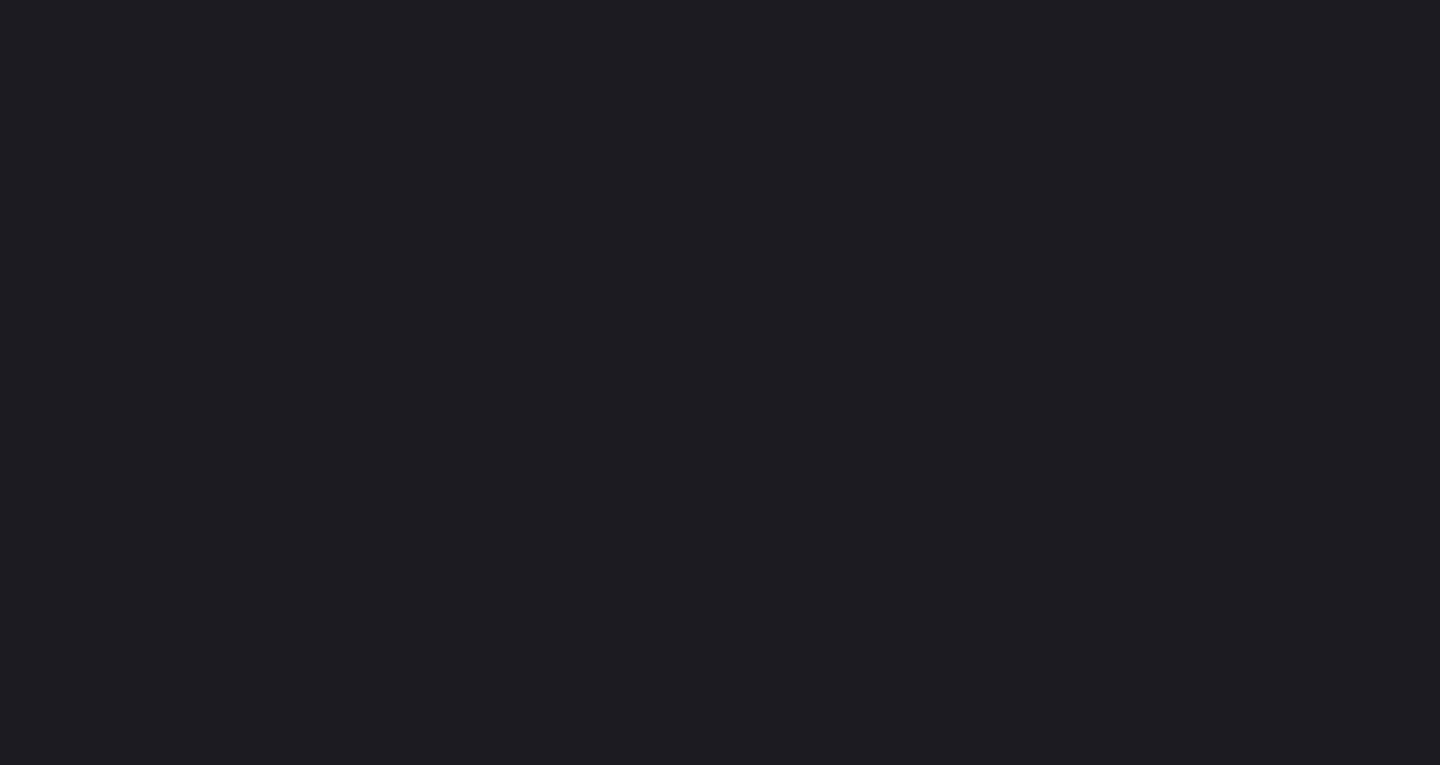 scroll, scrollTop: 0, scrollLeft: 0, axis: both 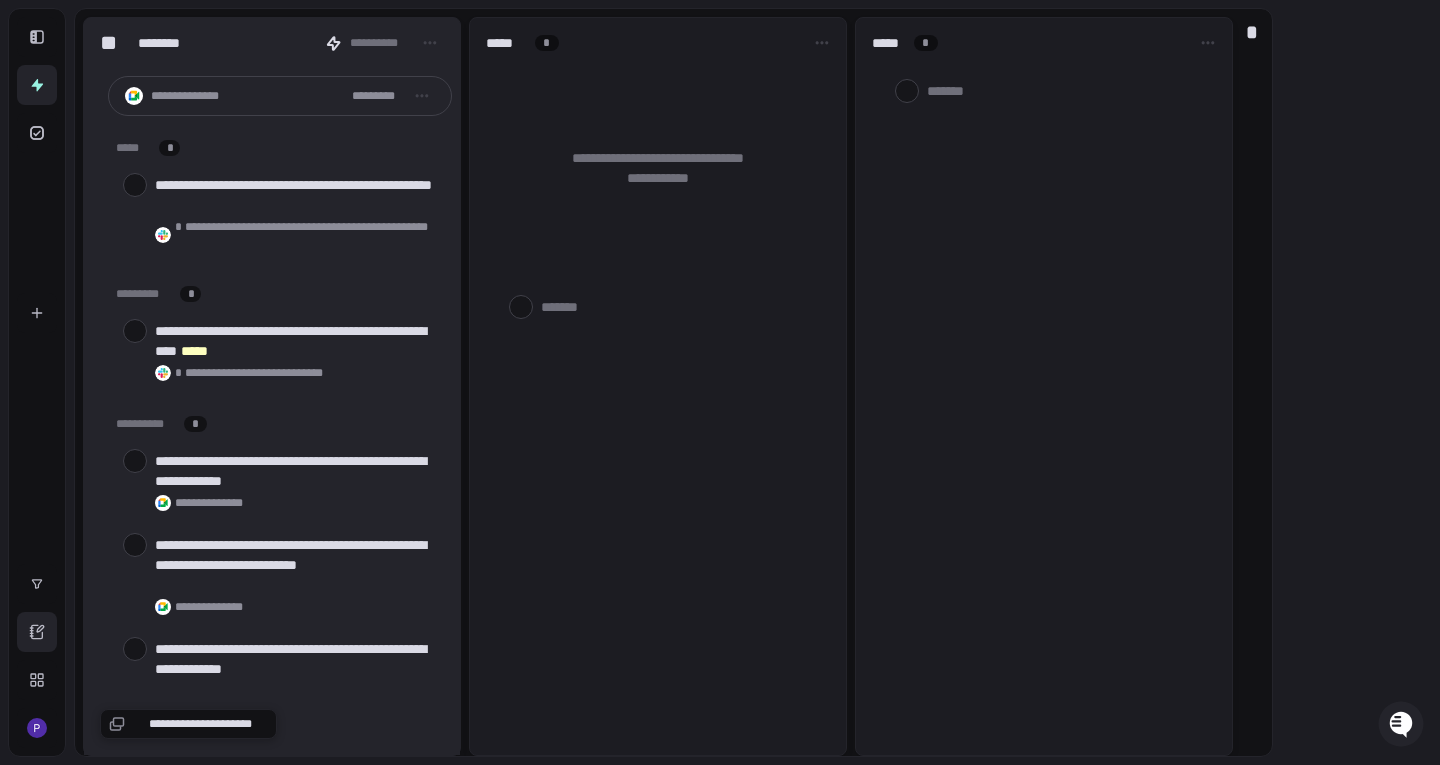 click at bounding box center [37, 632] 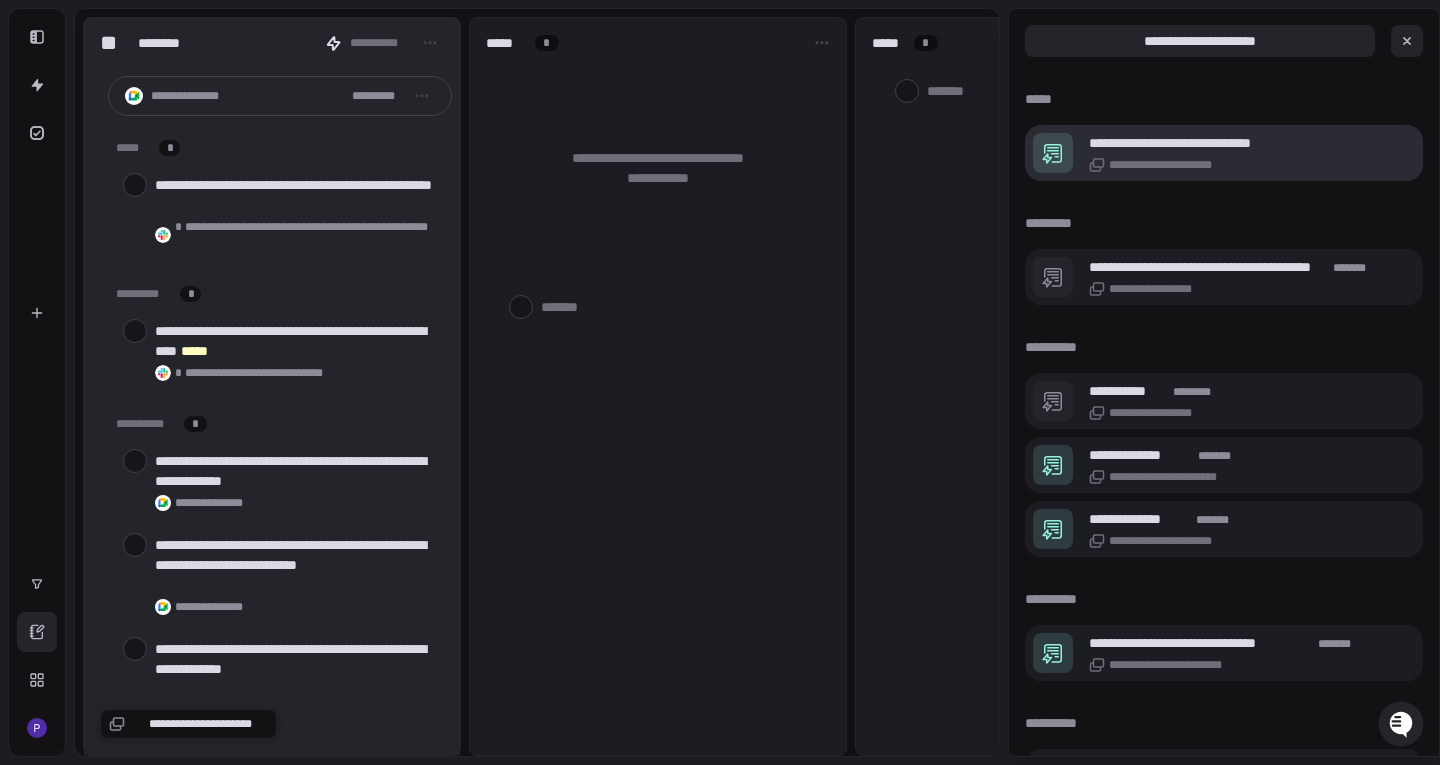 click on "**********" at bounding box center [1232, 143] 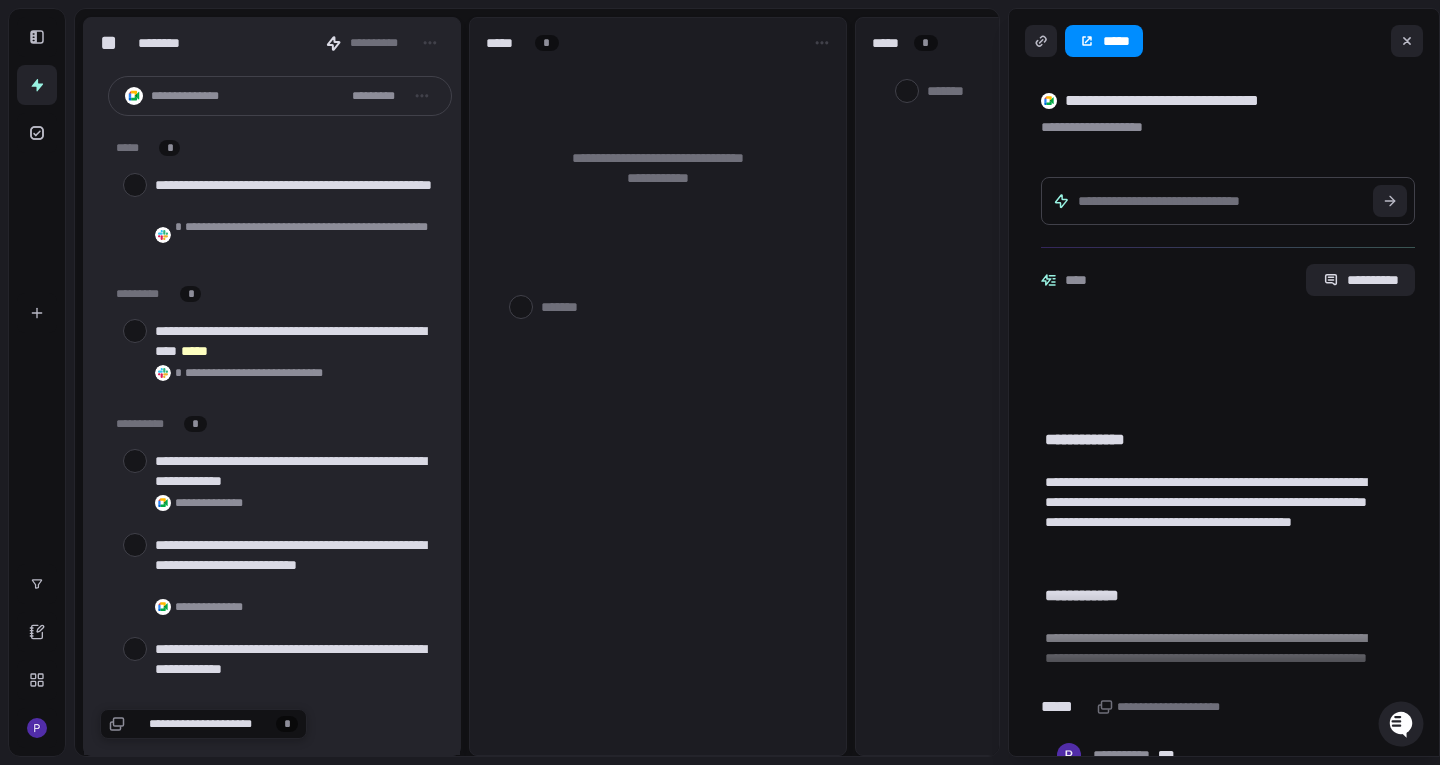 scroll, scrollTop: 0, scrollLeft: 0, axis: both 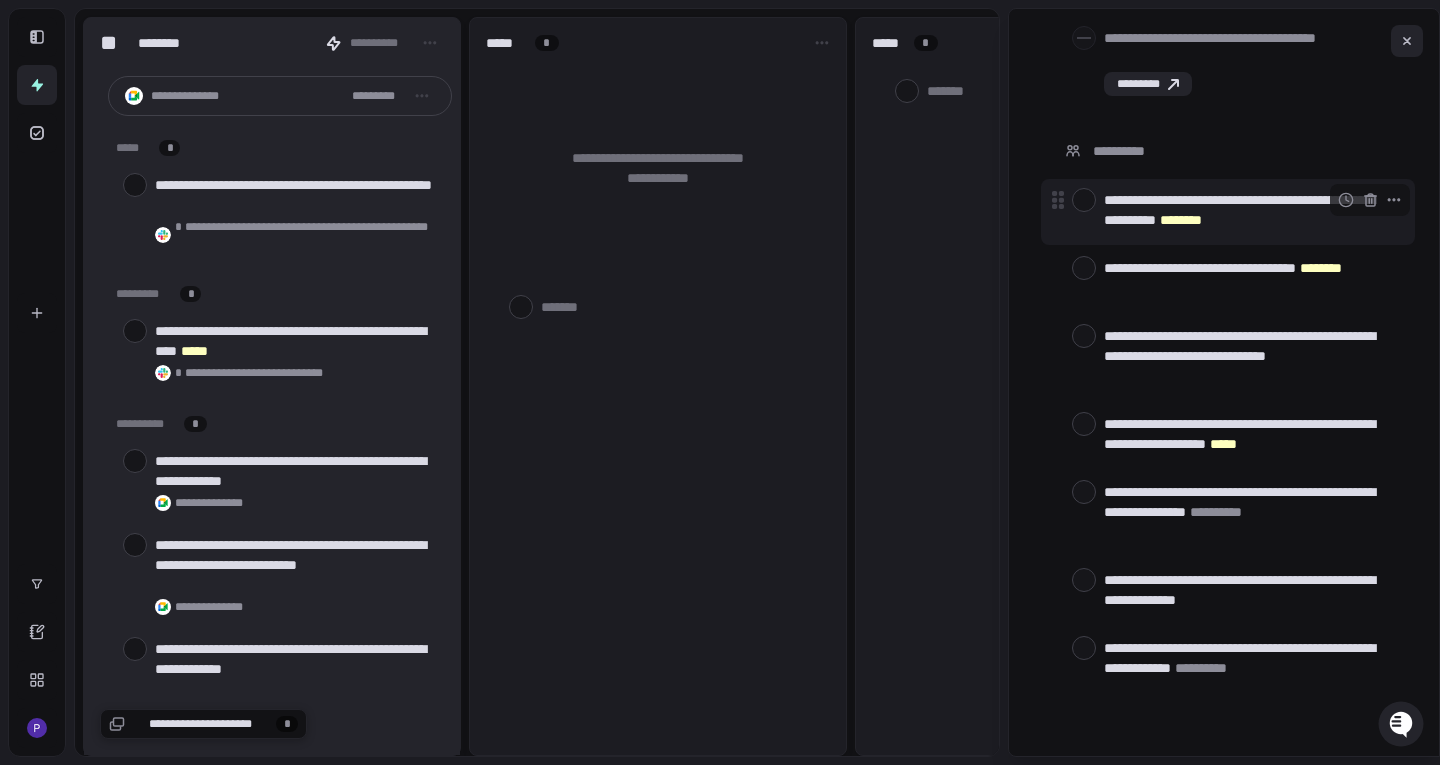 click on "**********" at bounding box center [1251, 210] 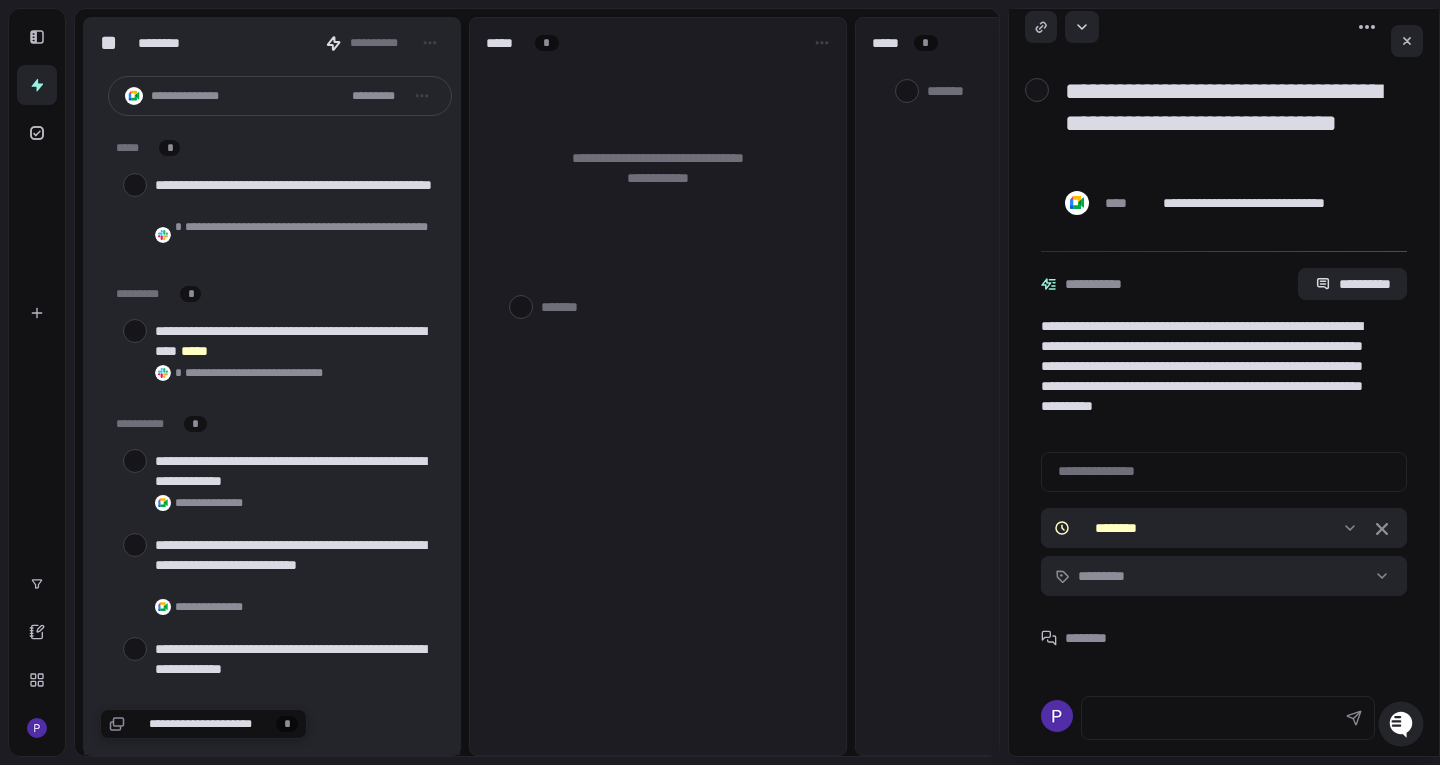 scroll, scrollTop: 0, scrollLeft: 0, axis: both 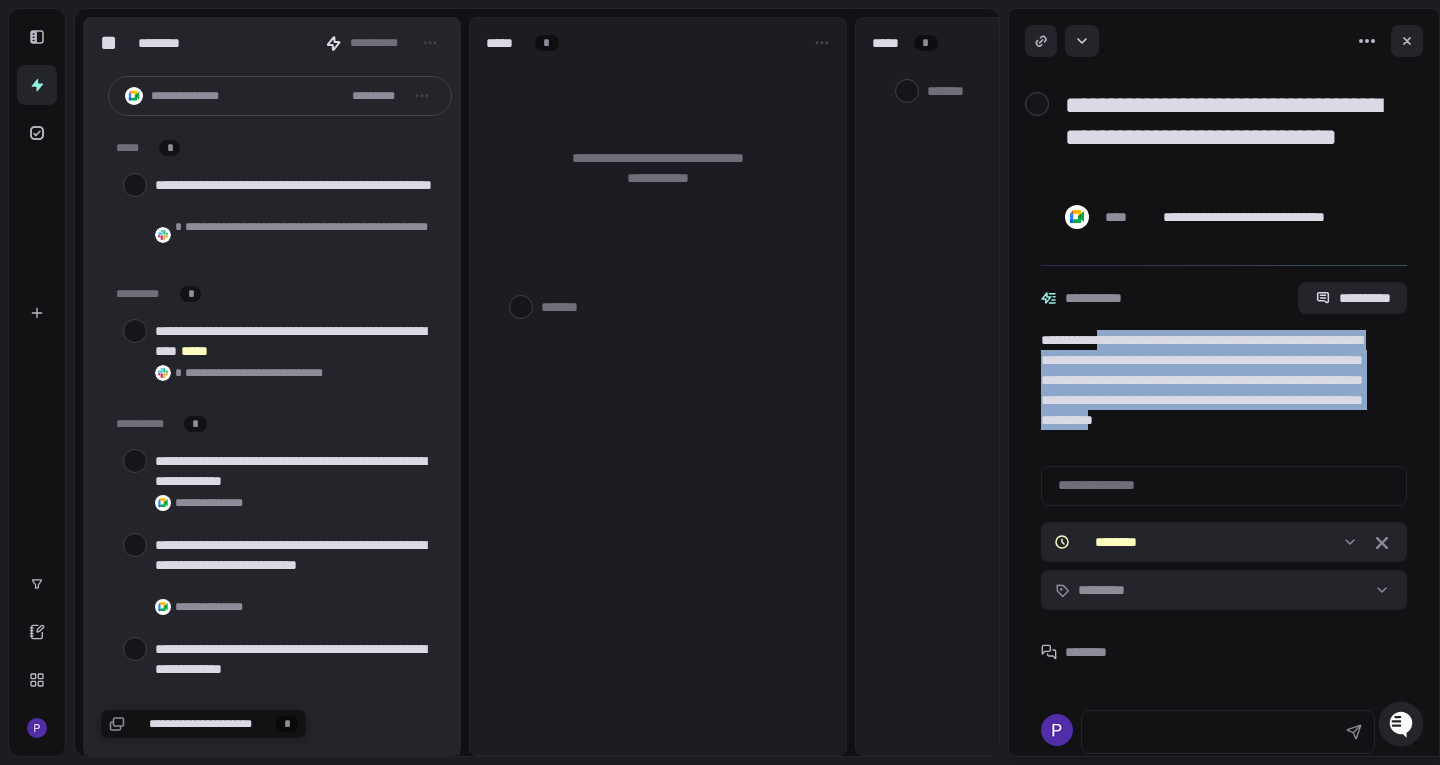 drag, startPoint x: 1137, startPoint y: 353, endPoint x: 1254, endPoint y: 439, distance: 145.20676 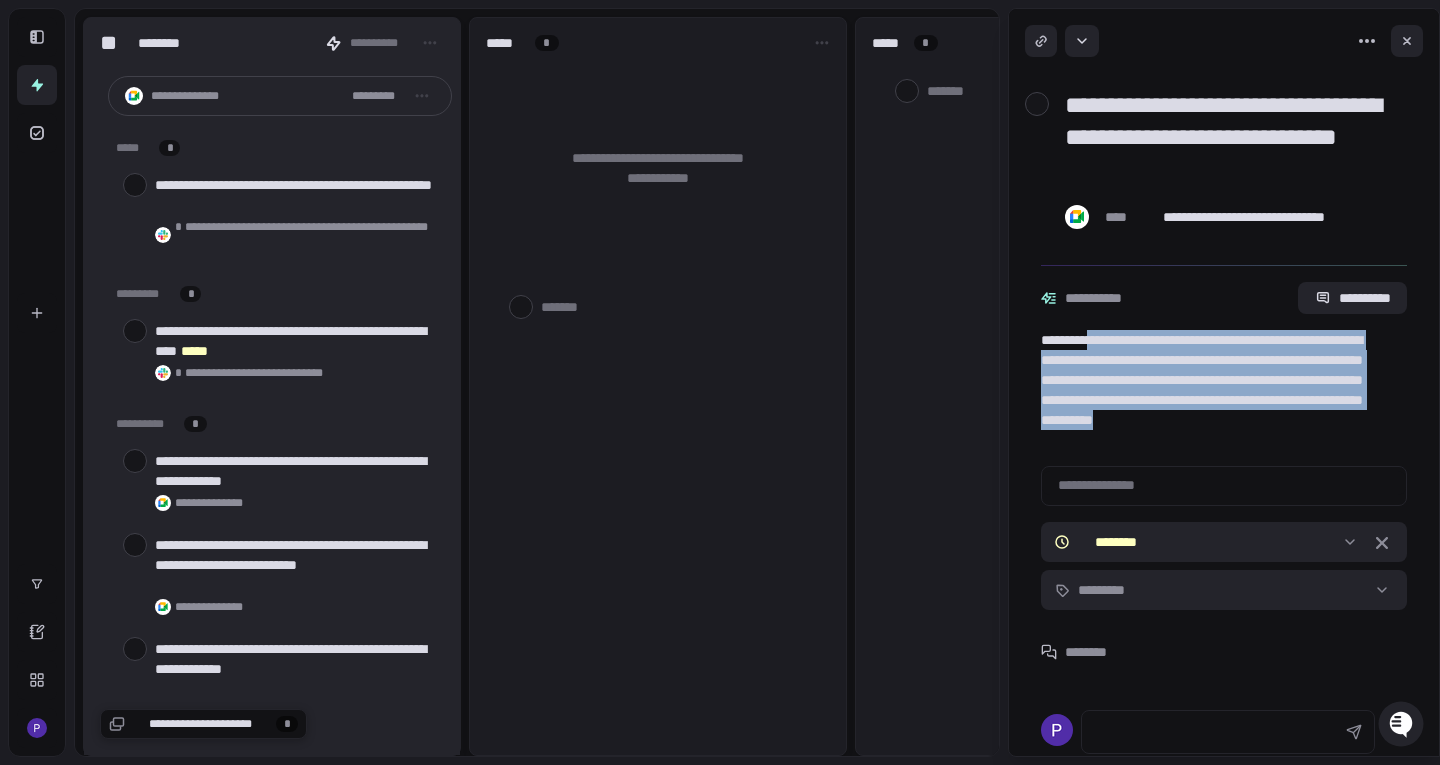 drag, startPoint x: 1260, startPoint y: 438, endPoint x: 1101, endPoint y: 340, distance: 186.77527 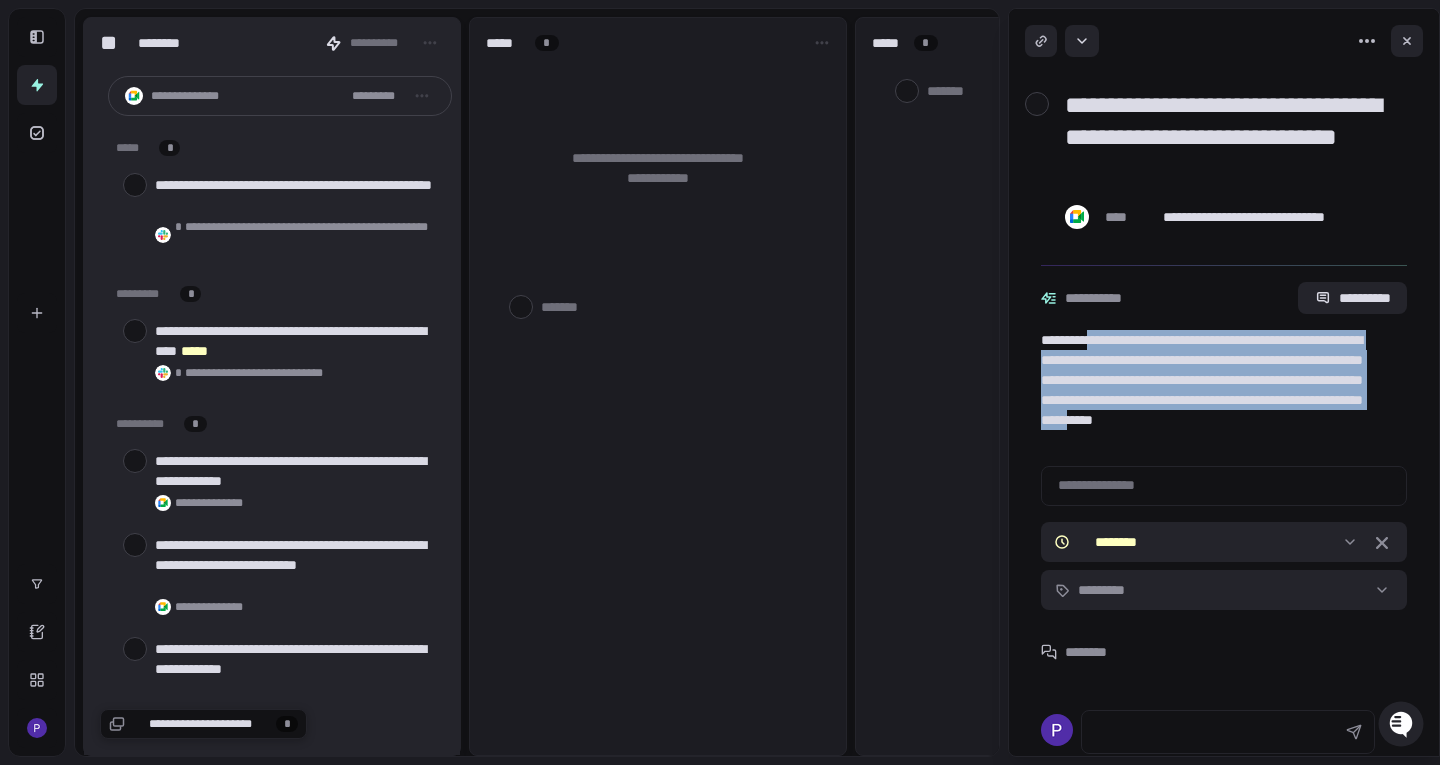 drag, startPoint x: 1187, startPoint y: 405, endPoint x: 1225, endPoint y: 432, distance: 46.615448 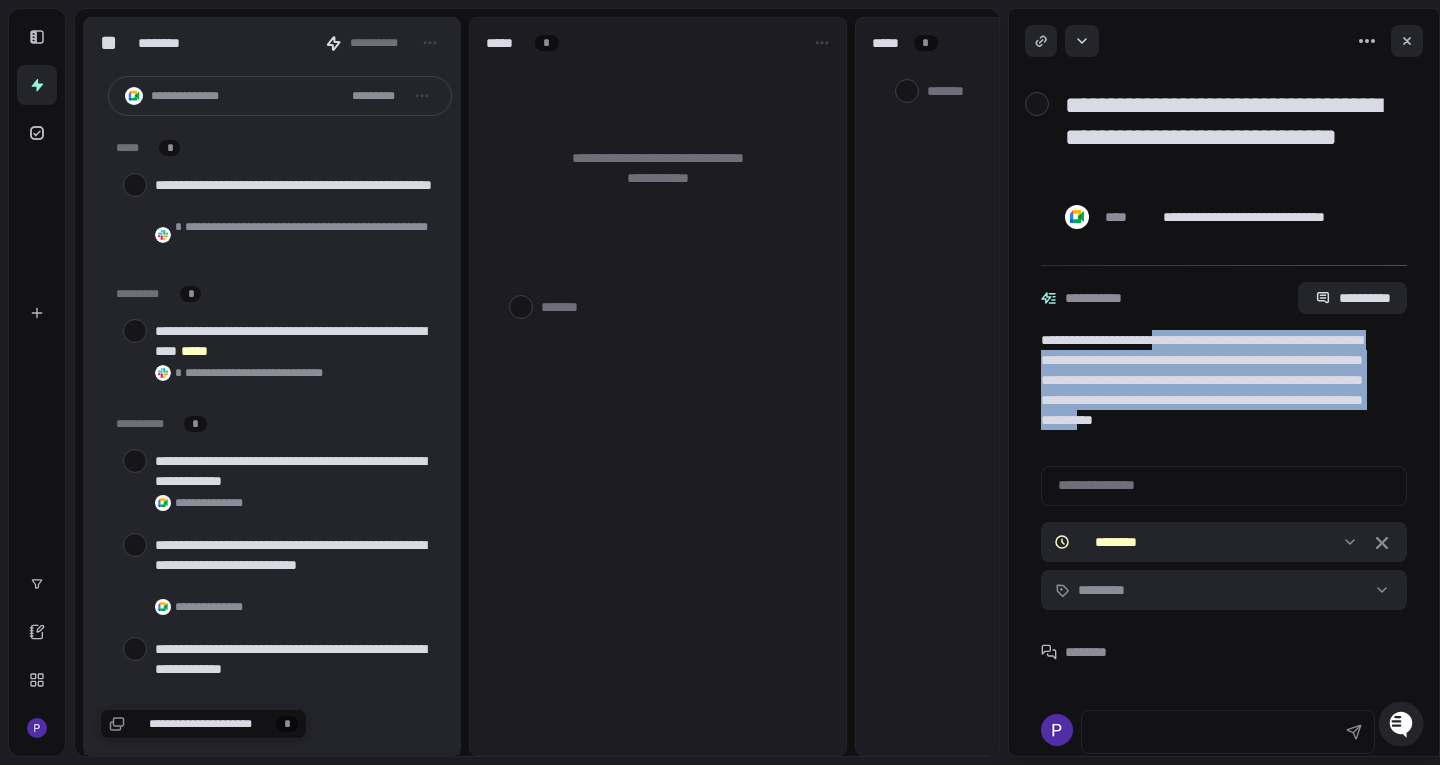 drag, startPoint x: 1243, startPoint y: 438, endPoint x: 1205, endPoint y: 348, distance: 97.6934 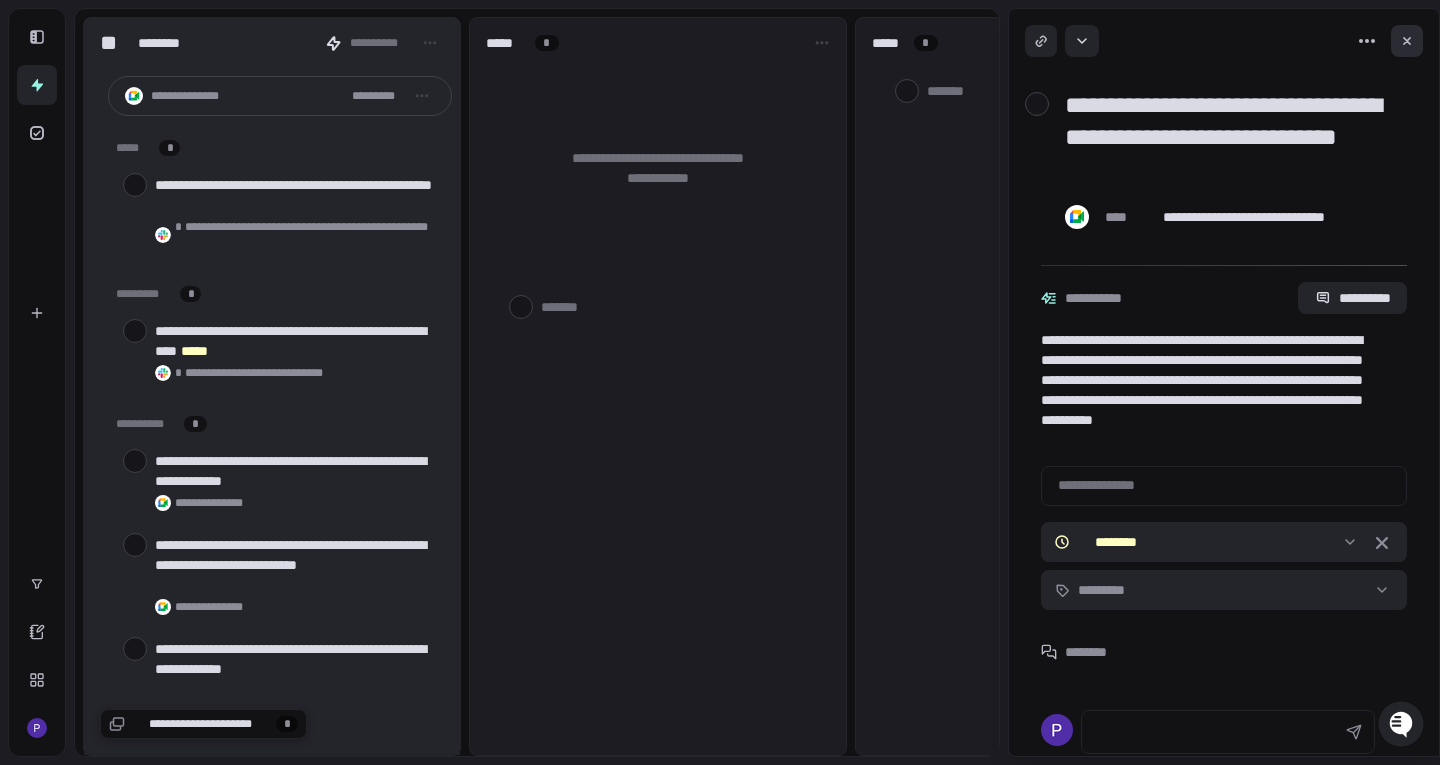 click at bounding box center [1407, 41] 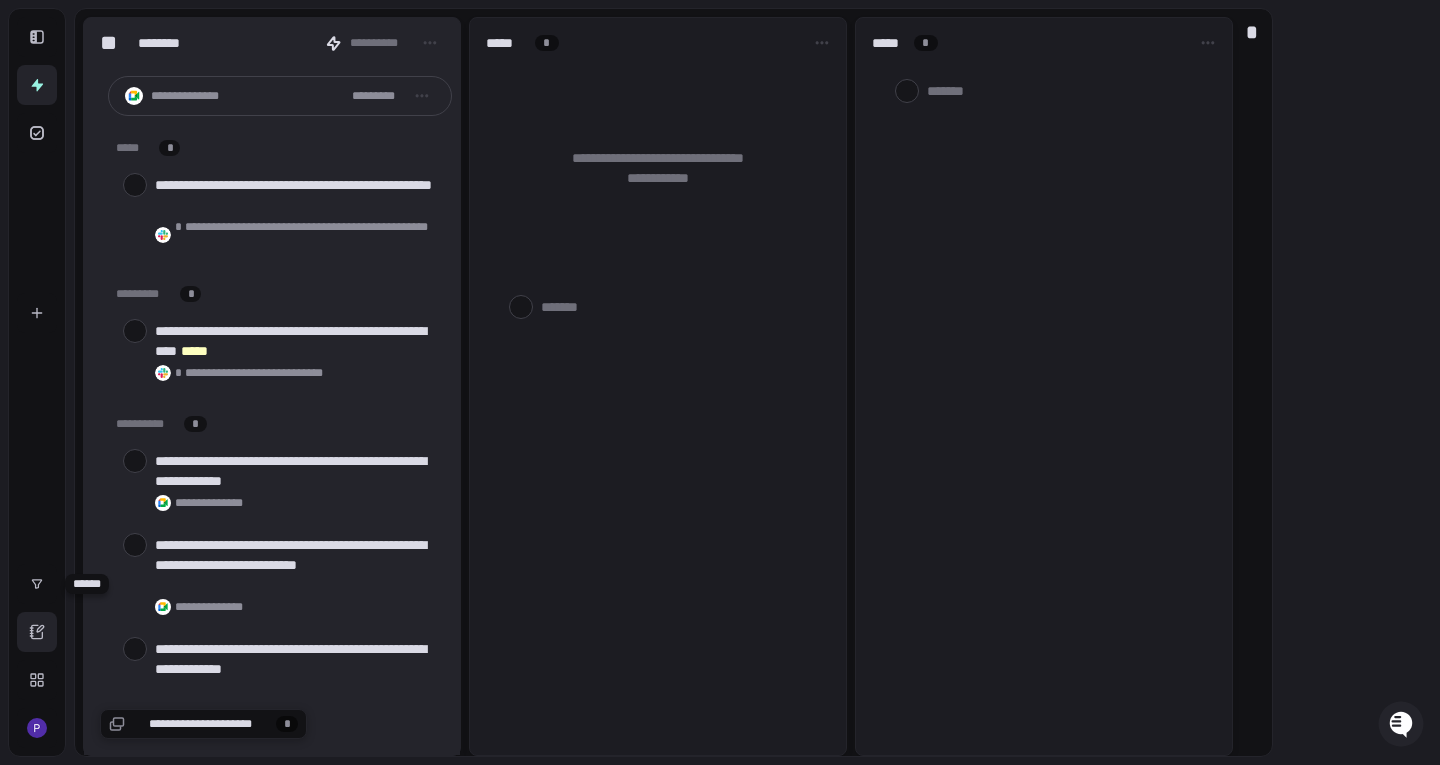 click at bounding box center (37, 632) 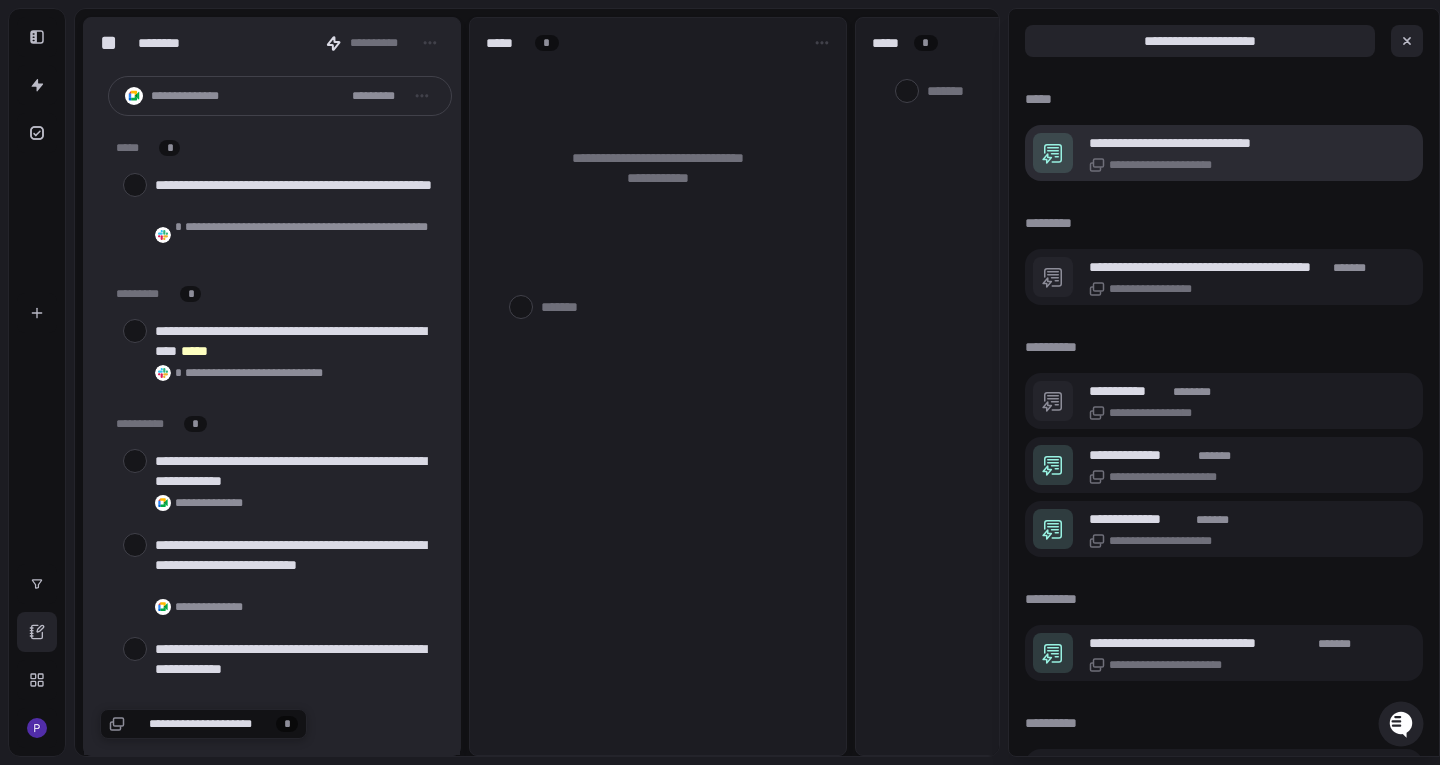 click on "**********" at bounding box center (1232, 153) 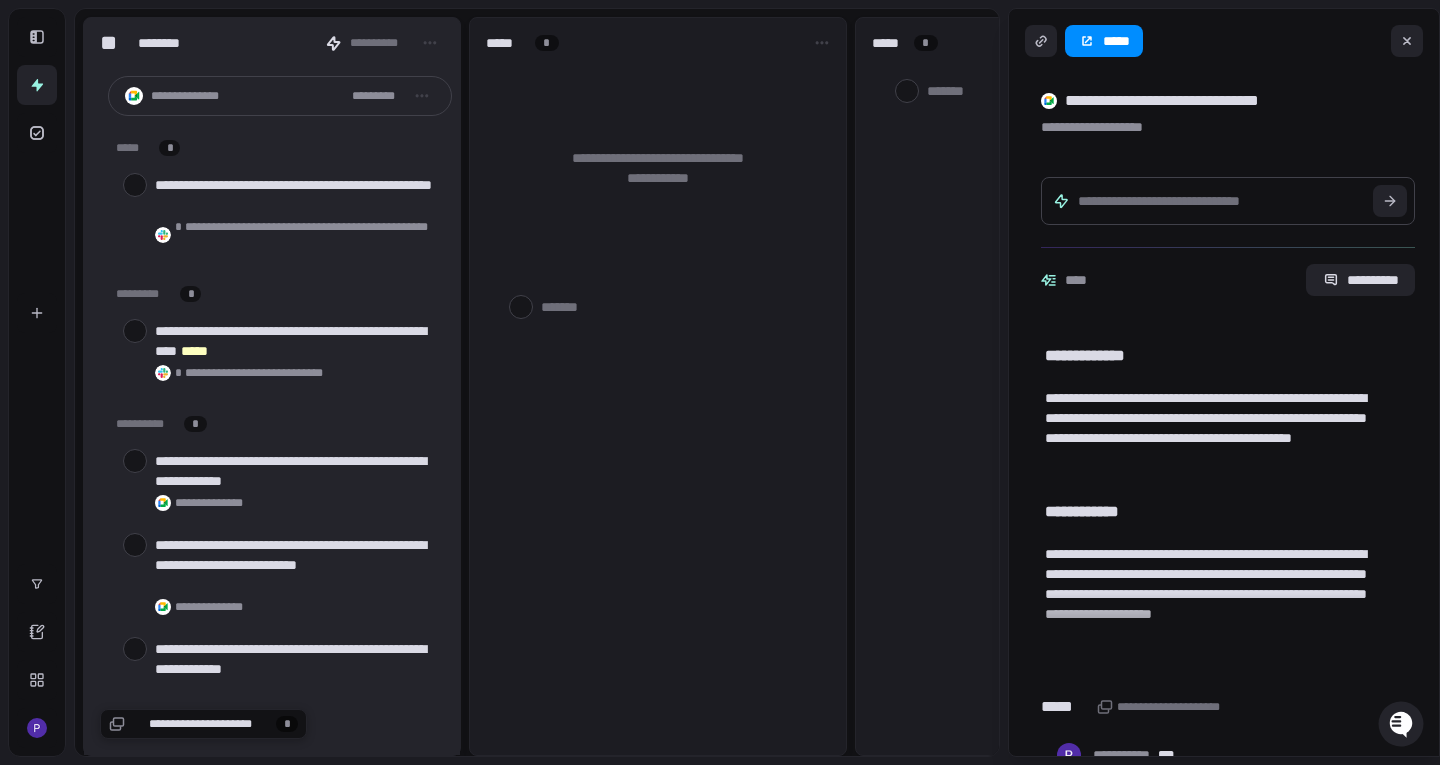 scroll, scrollTop: 400, scrollLeft: 0, axis: vertical 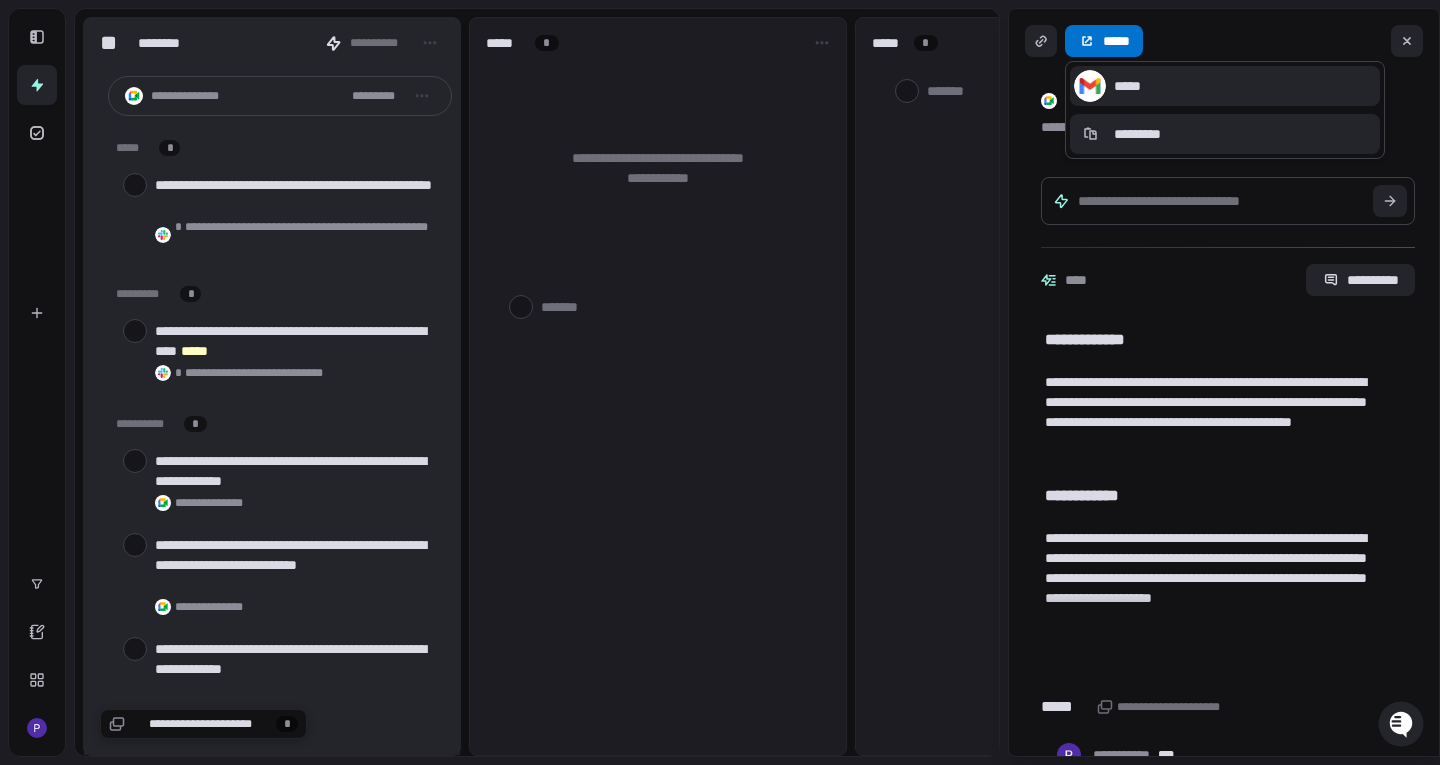 click on "**********" at bounding box center [720, 382] 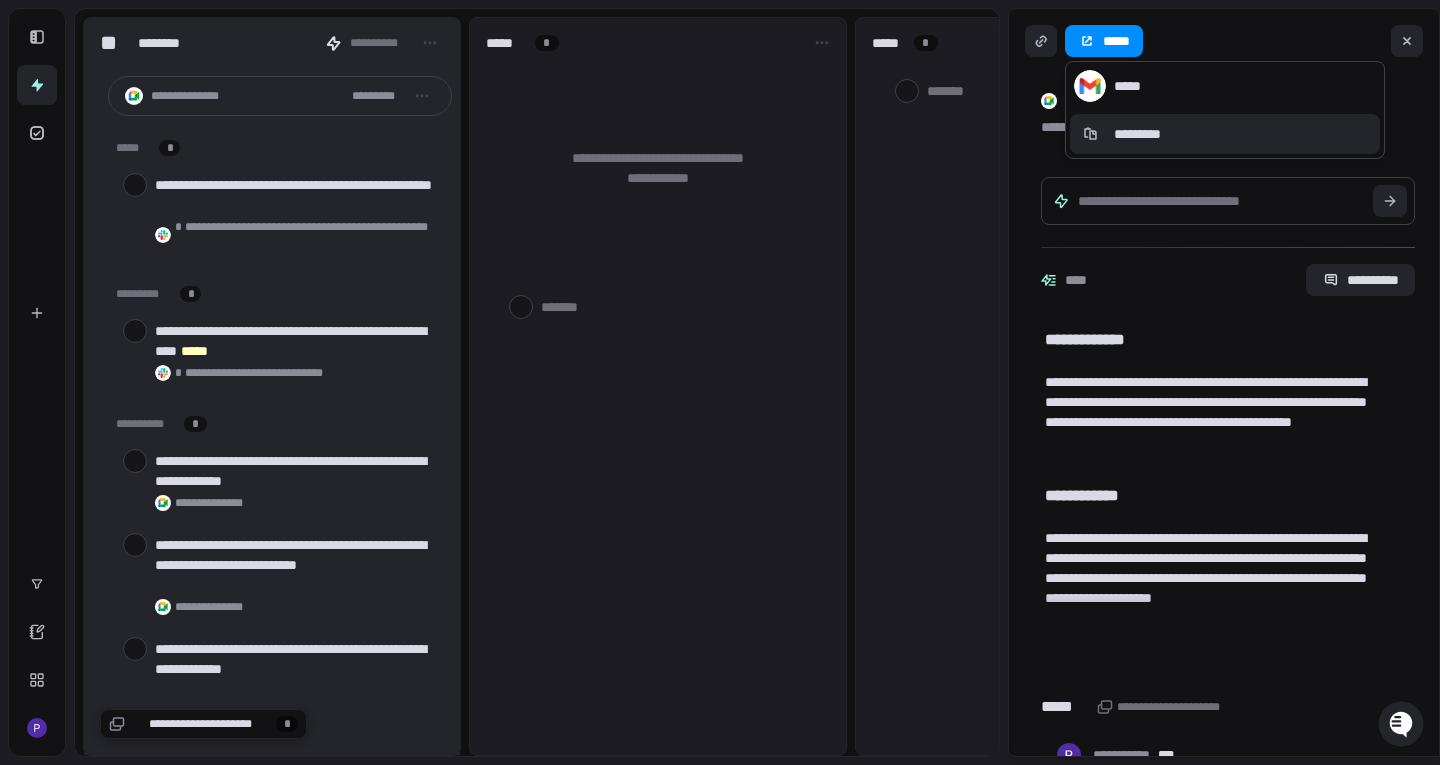 click on "*****" at bounding box center (1225, 86) 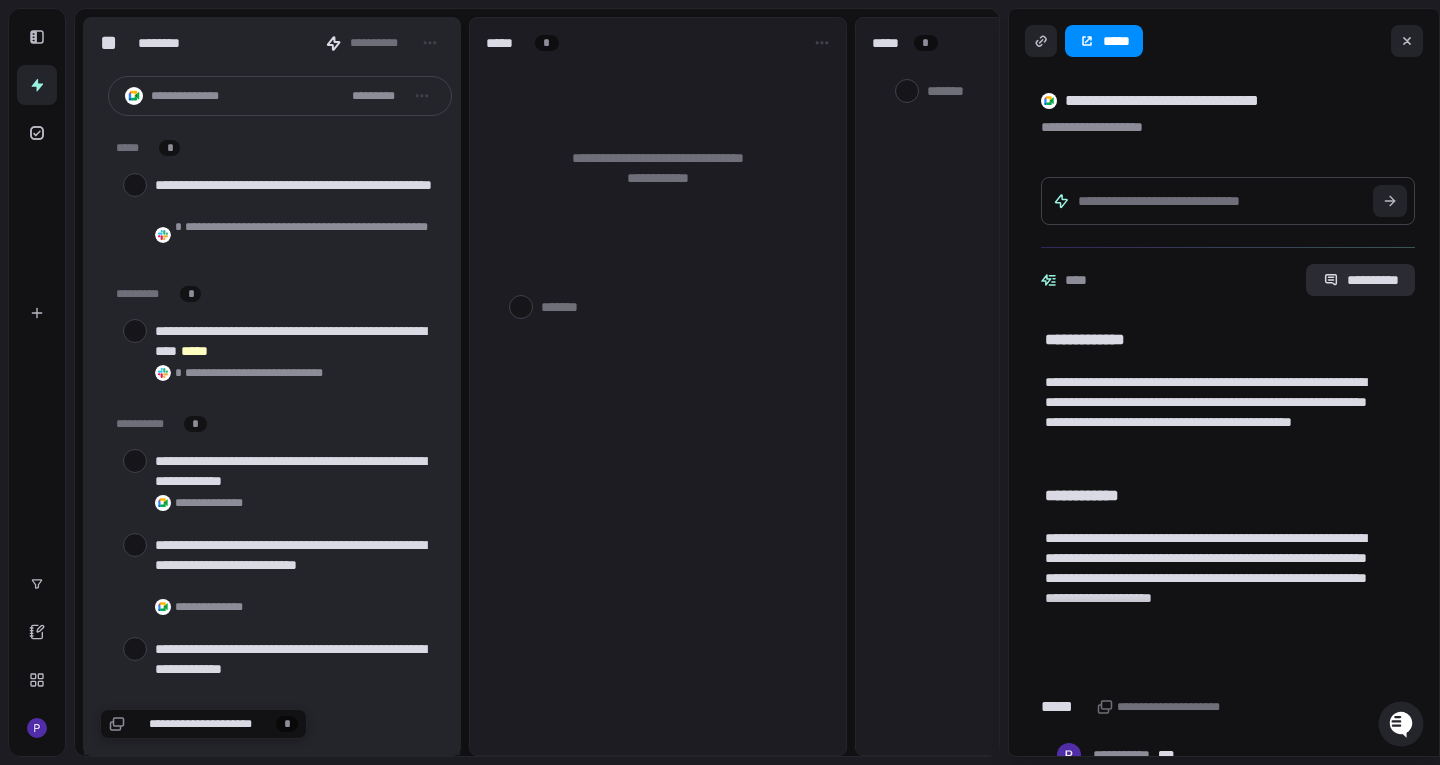 click on "**********" at bounding box center (1360, 280) 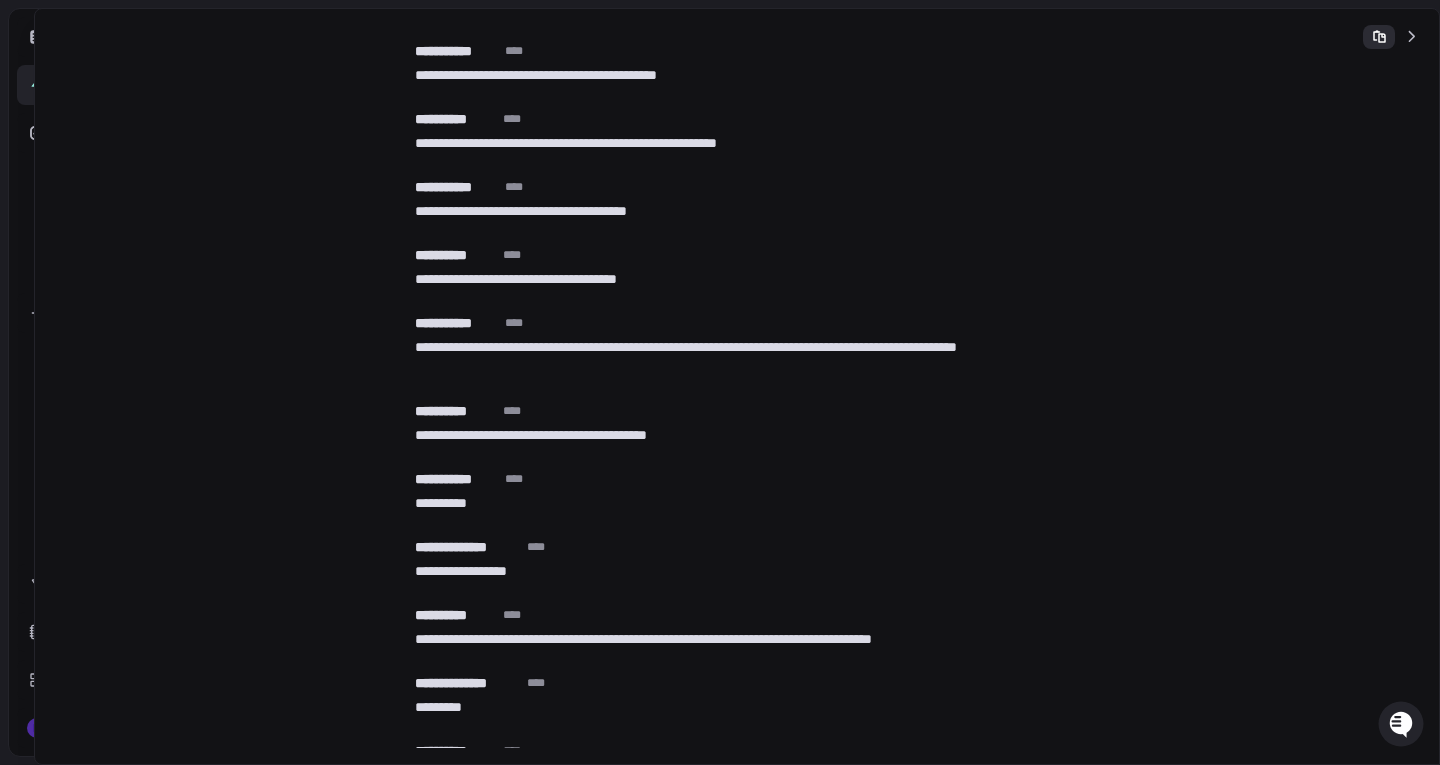 click 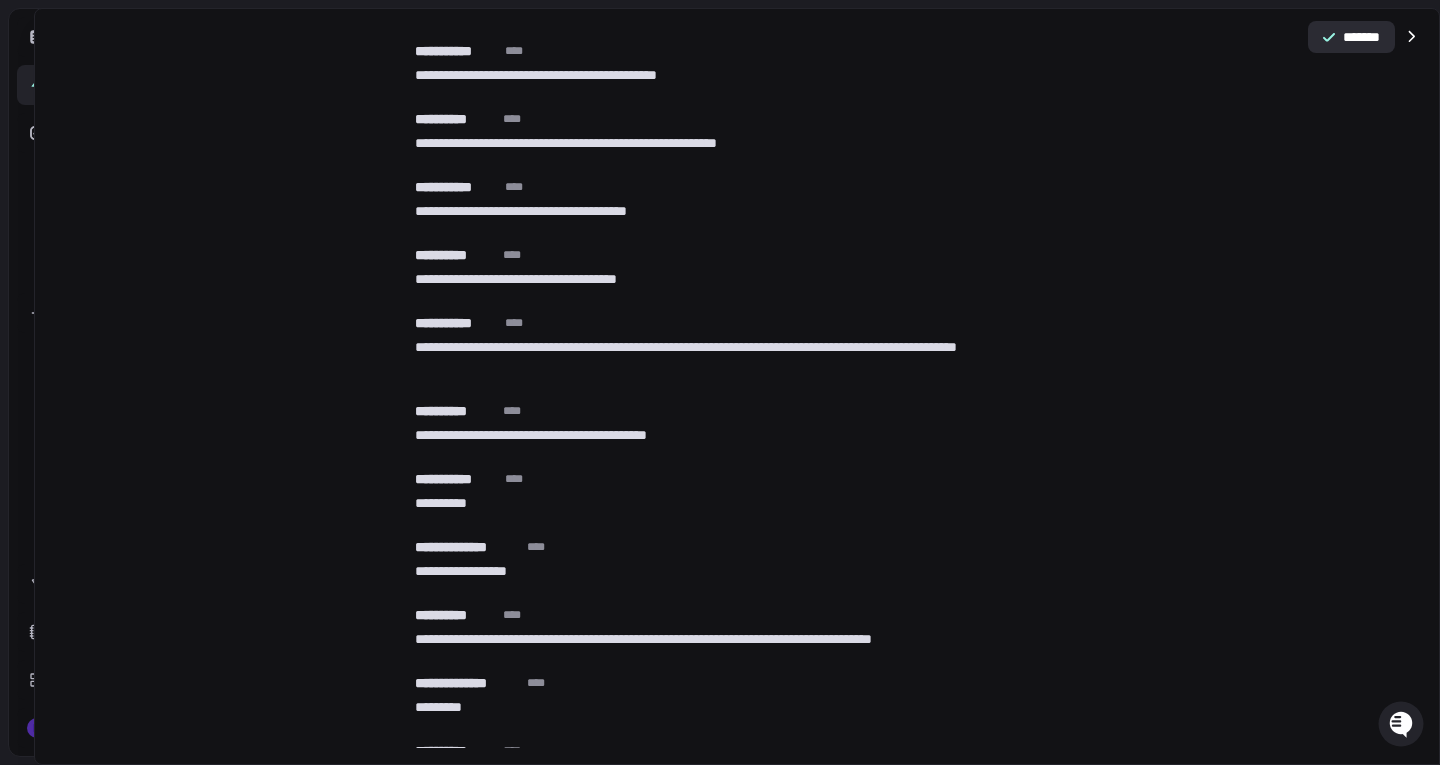 click 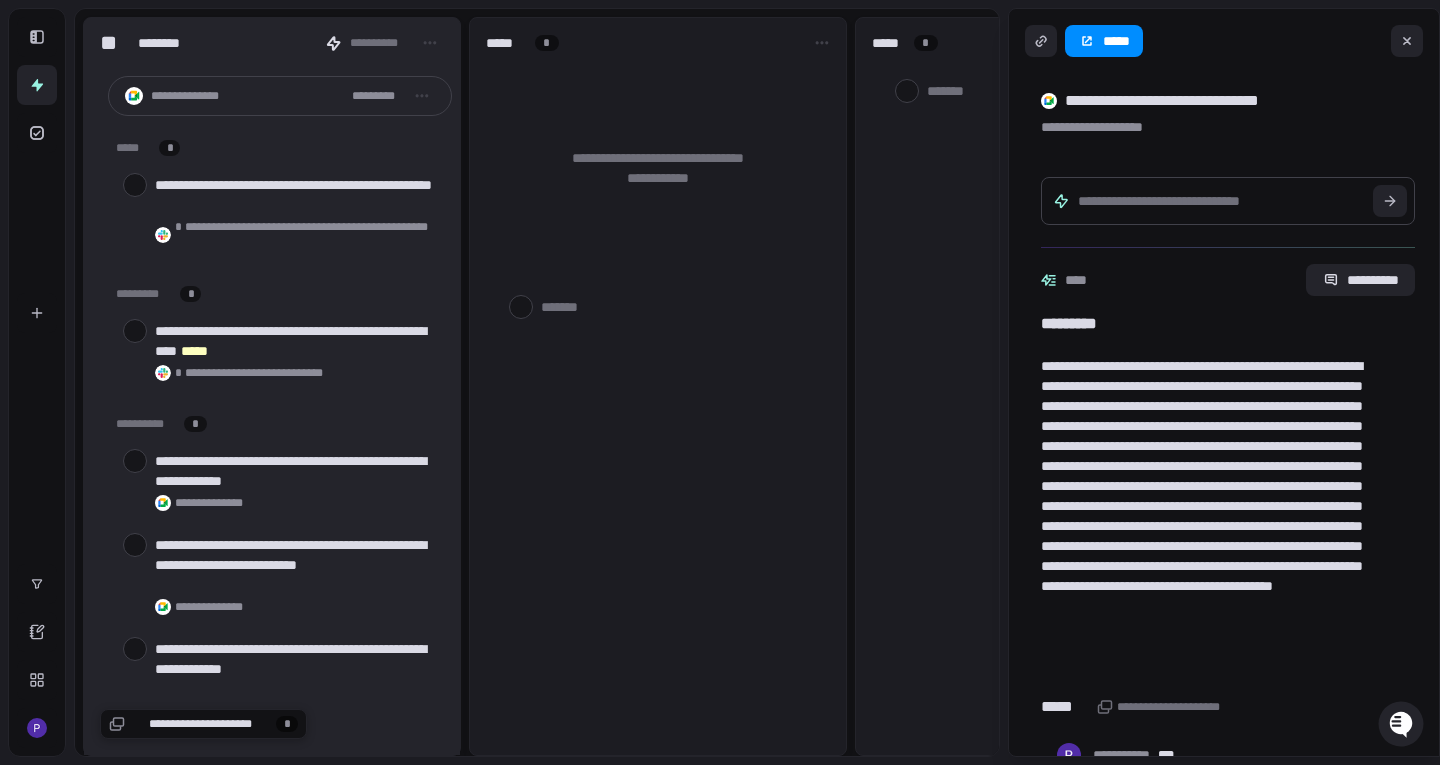 type on "*" 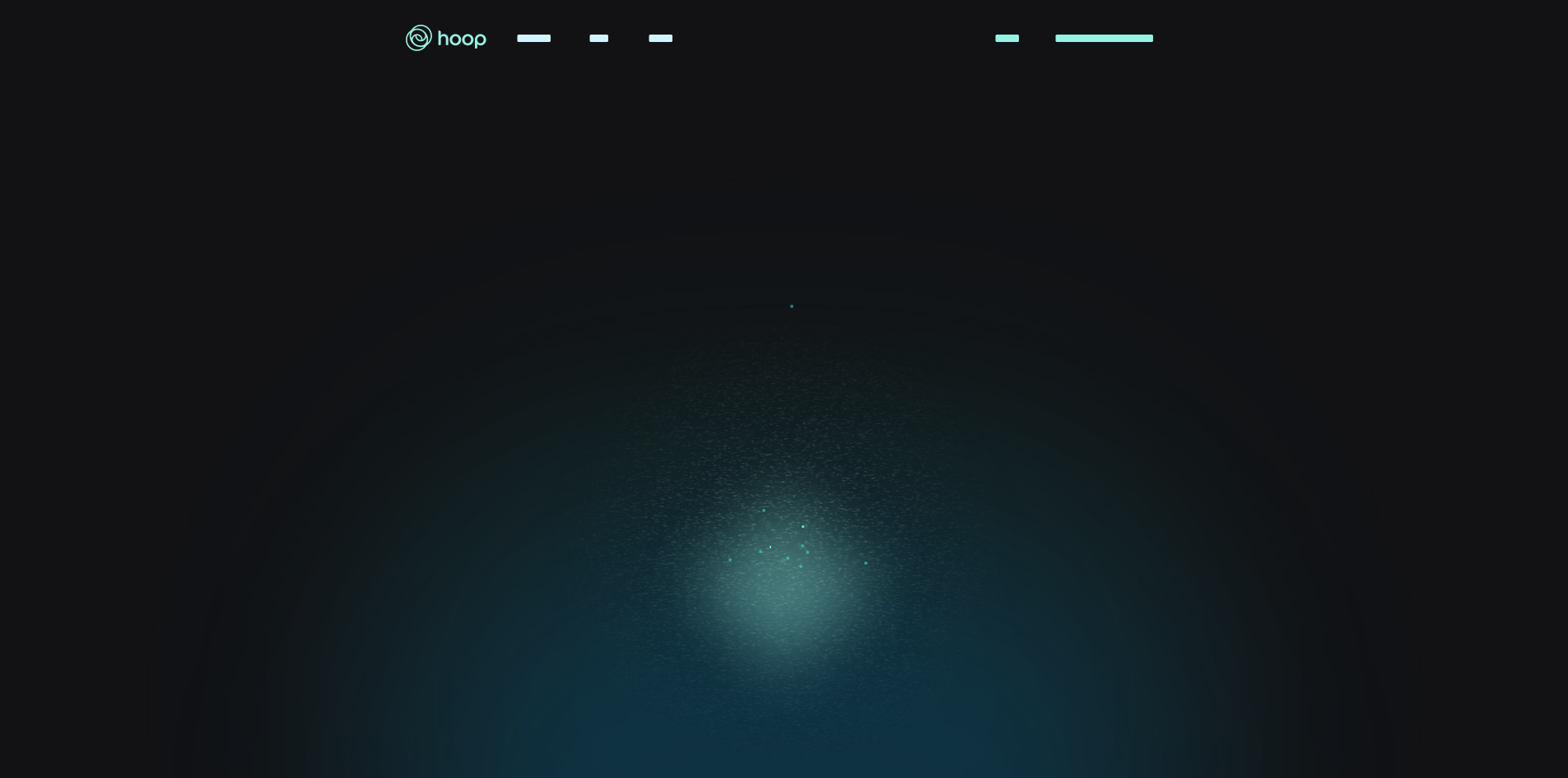 scroll, scrollTop: 0, scrollLeft: 0, axis: both 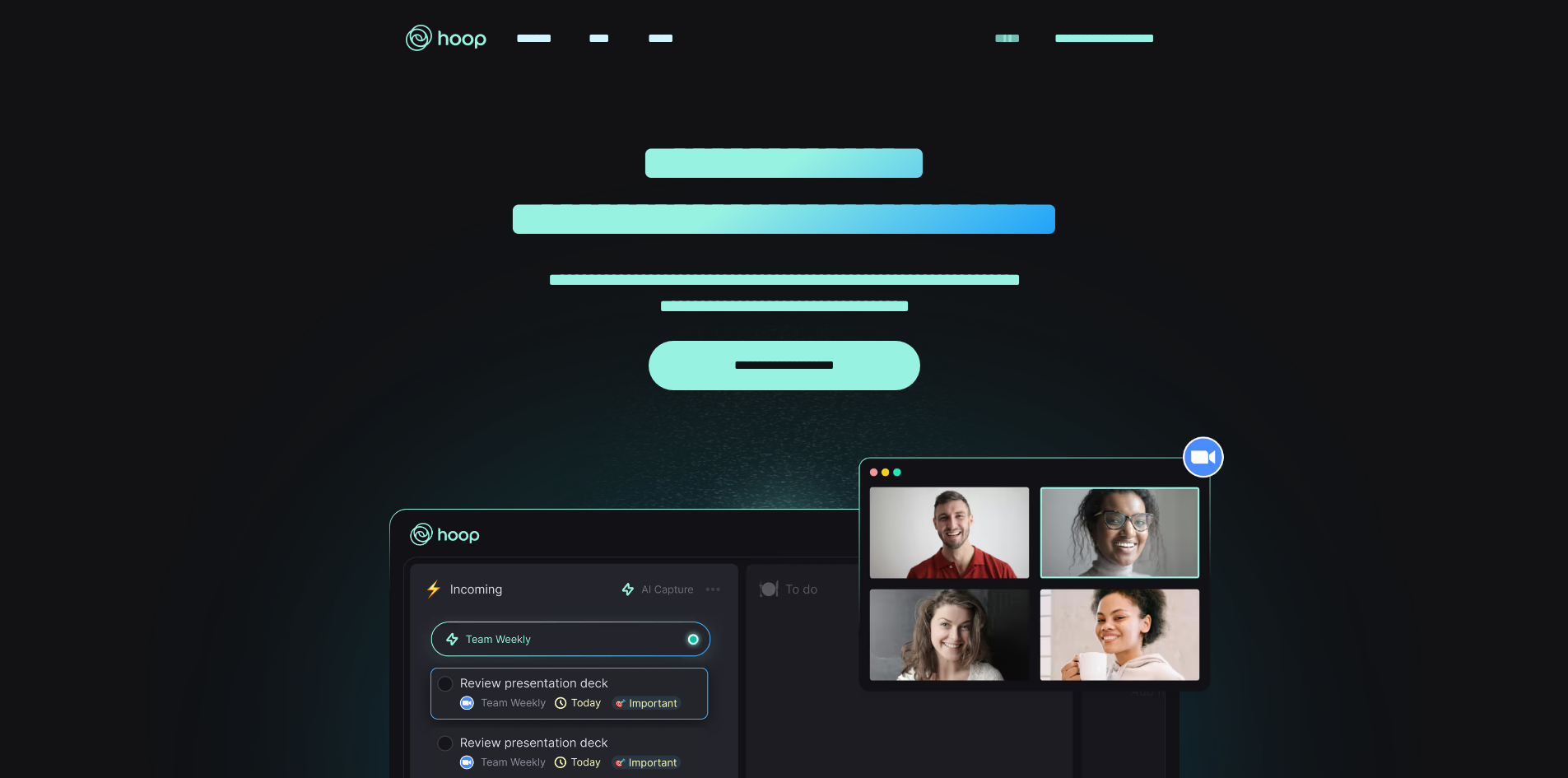 click on "*****" at bounding box center [1007, 39] 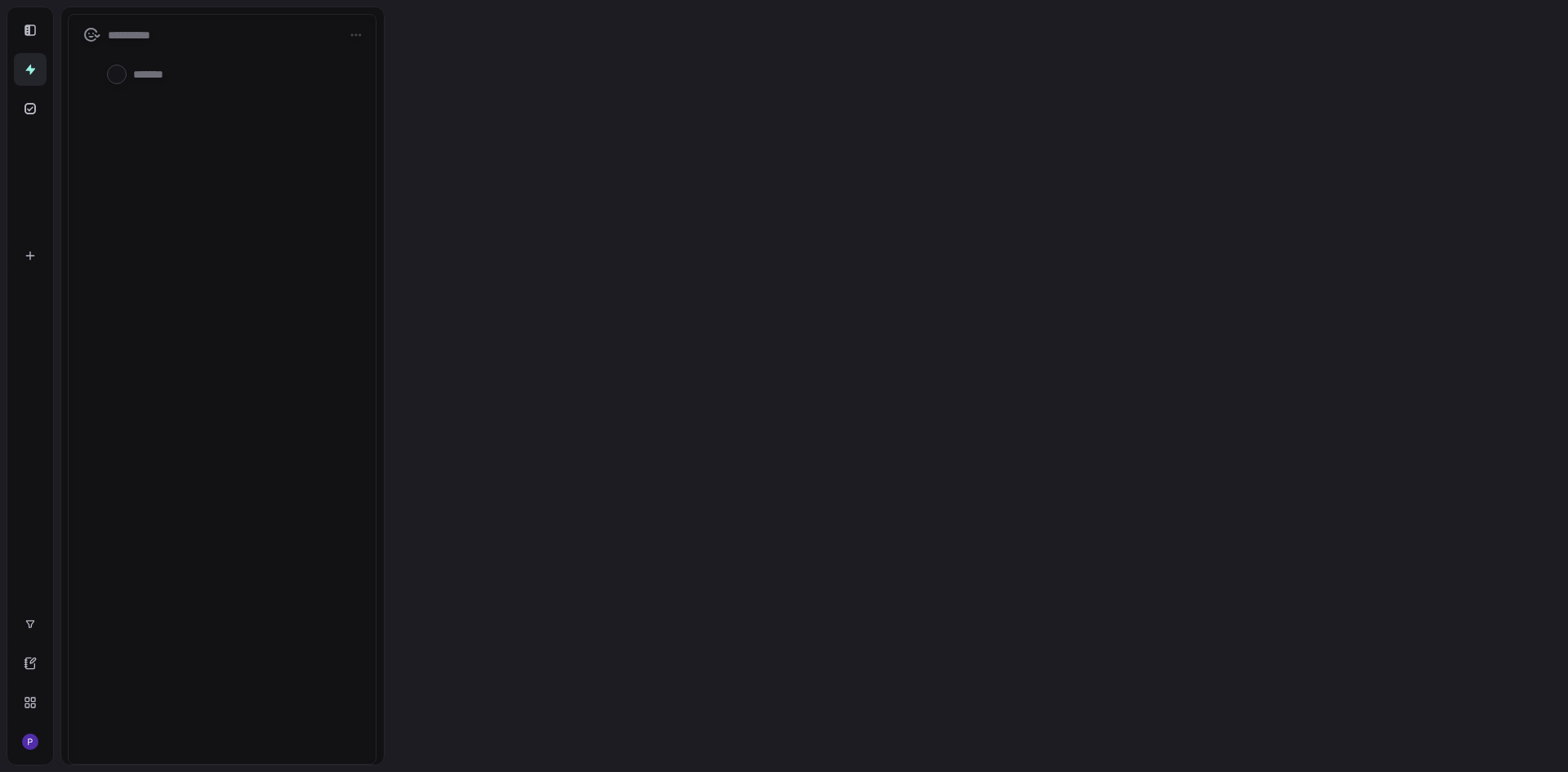 scroll, scrollTop: 0, scrollLeft: 0, axis: both 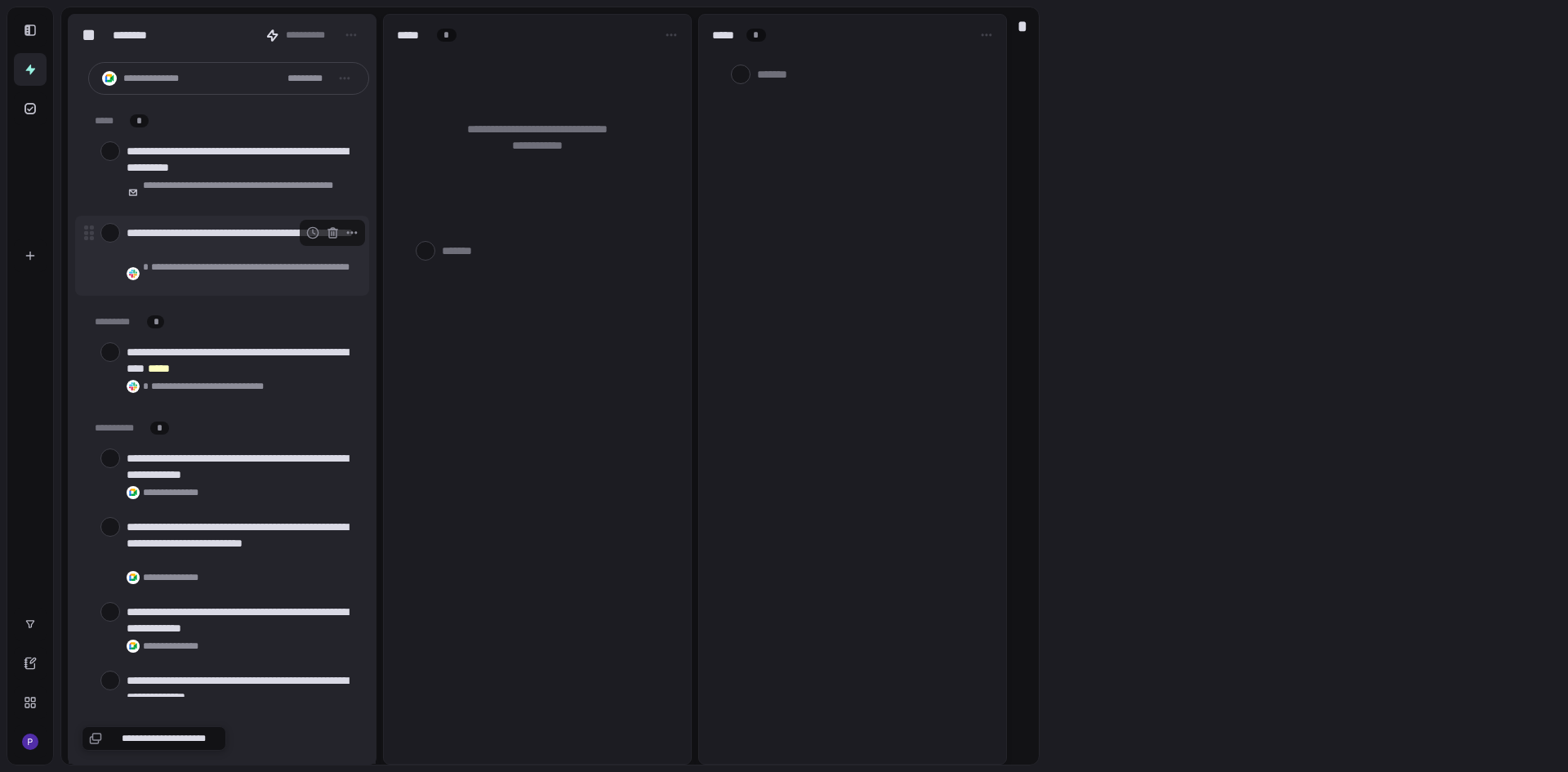 click on "**********" at bounding box center [241, 241] 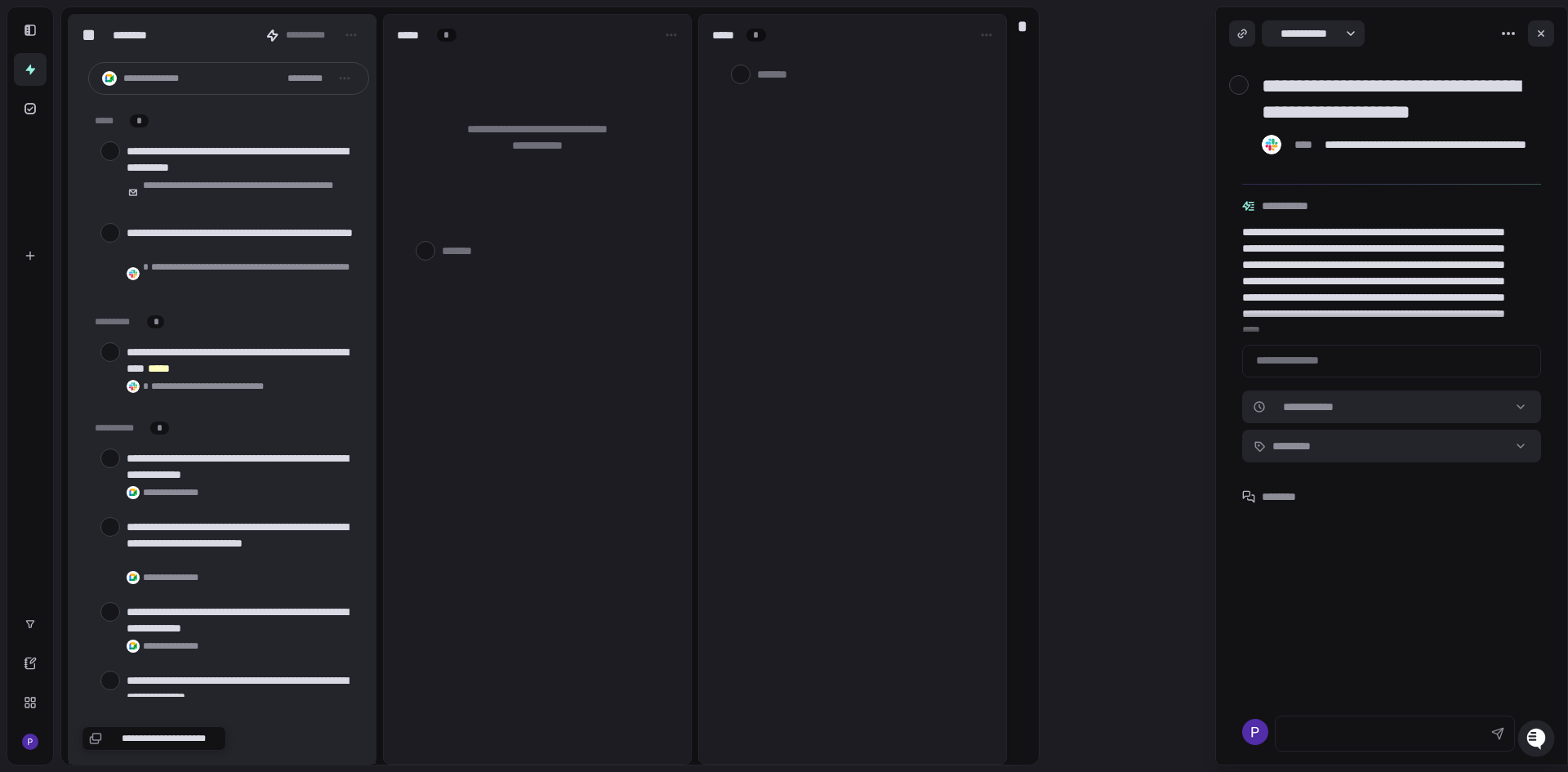 scroll, scrollTop: 0, scrollLeft: 0, axis: both 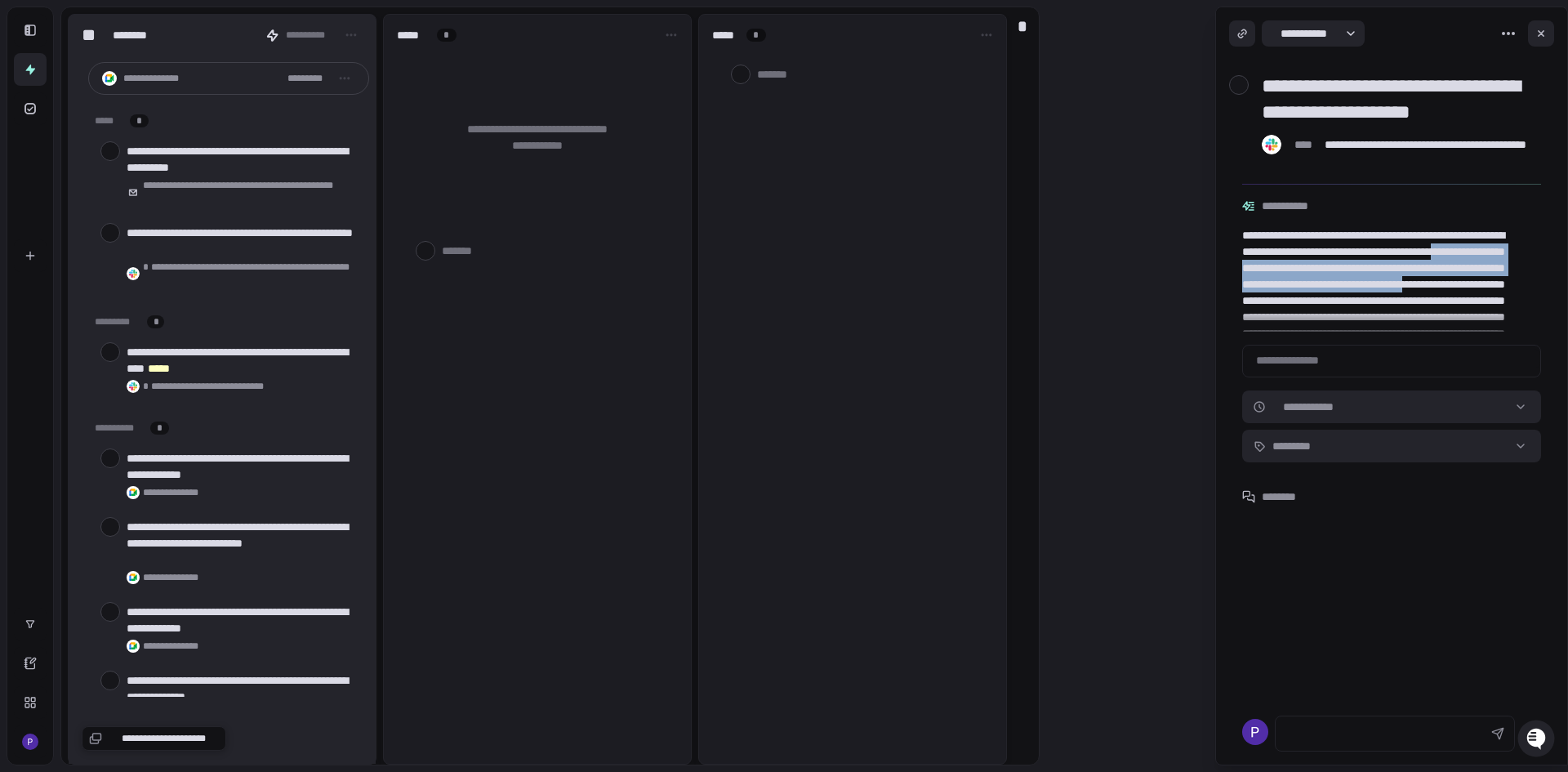 drag, startPoint x: 1342, startPoint y: 269, endPoint x: 1472, endPoint y: 297, distance: 132.9812 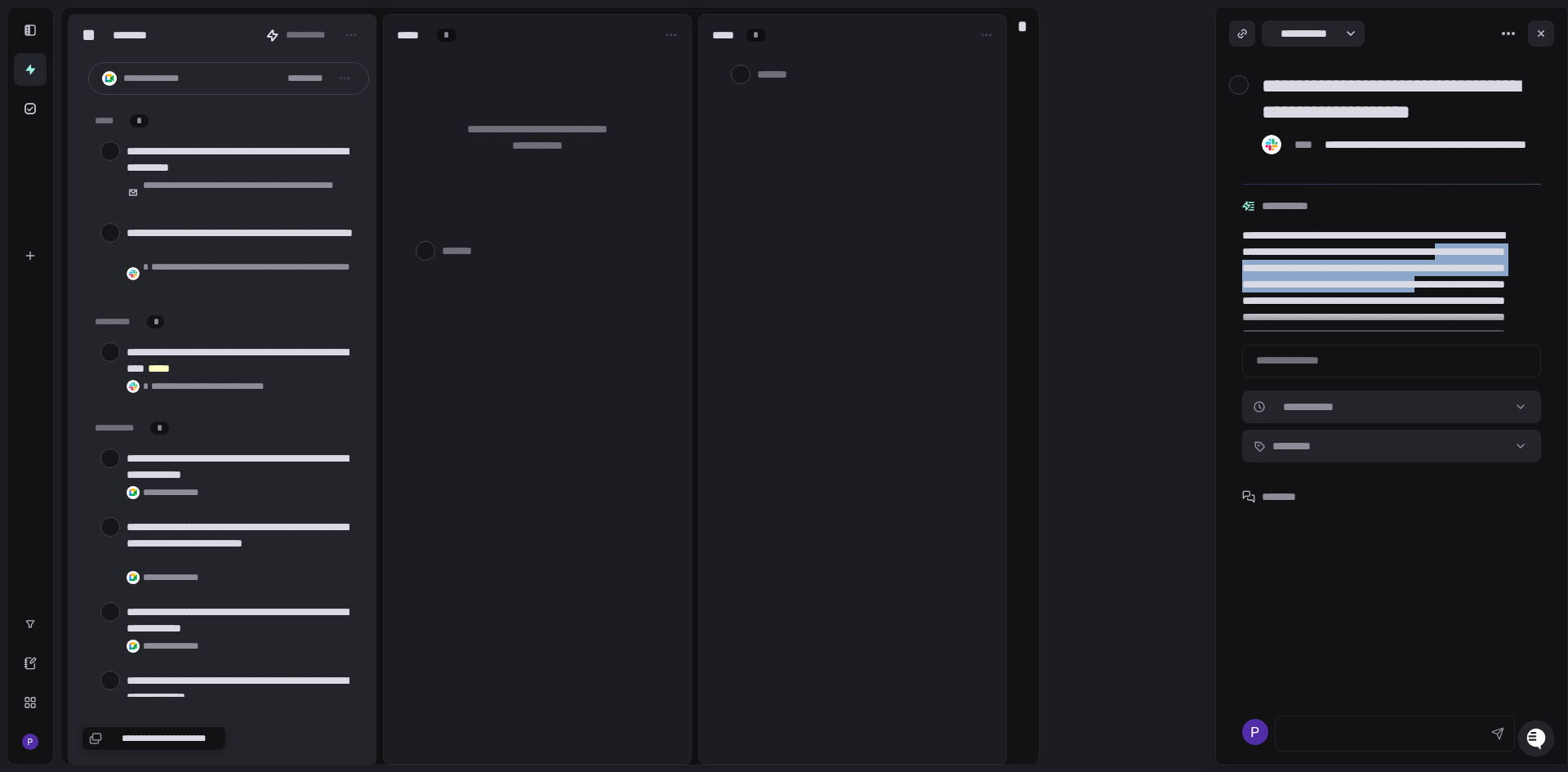drag, startPoint x: 1484, startPoint y: 298, endPoint x: 1336, endPoint y: 267, distance: 151.21177 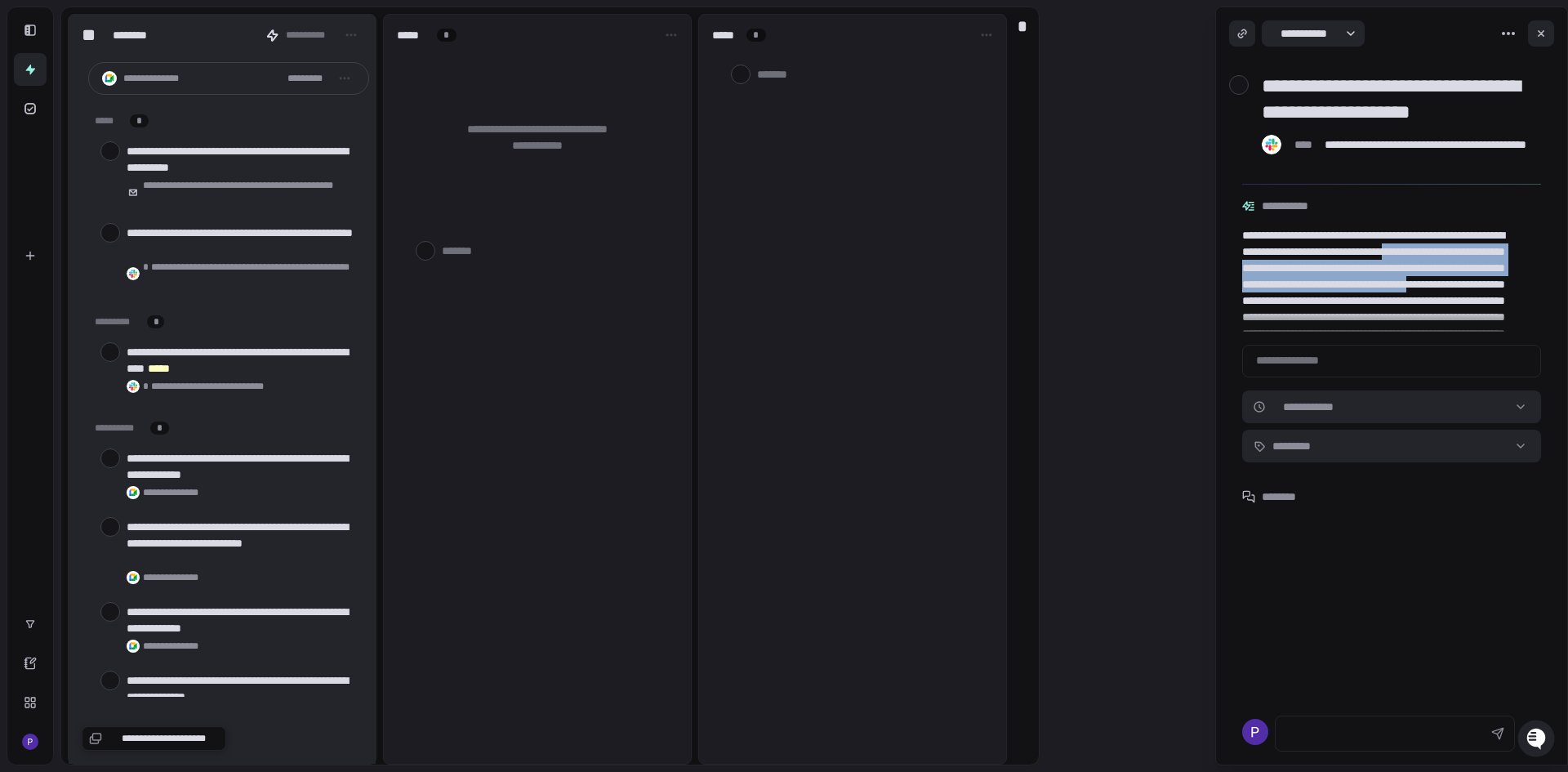 drag, startPoint x: 1261, startPoint y: 271, endPoint x: 1476, endPoint y: 297, distance: 216.5664 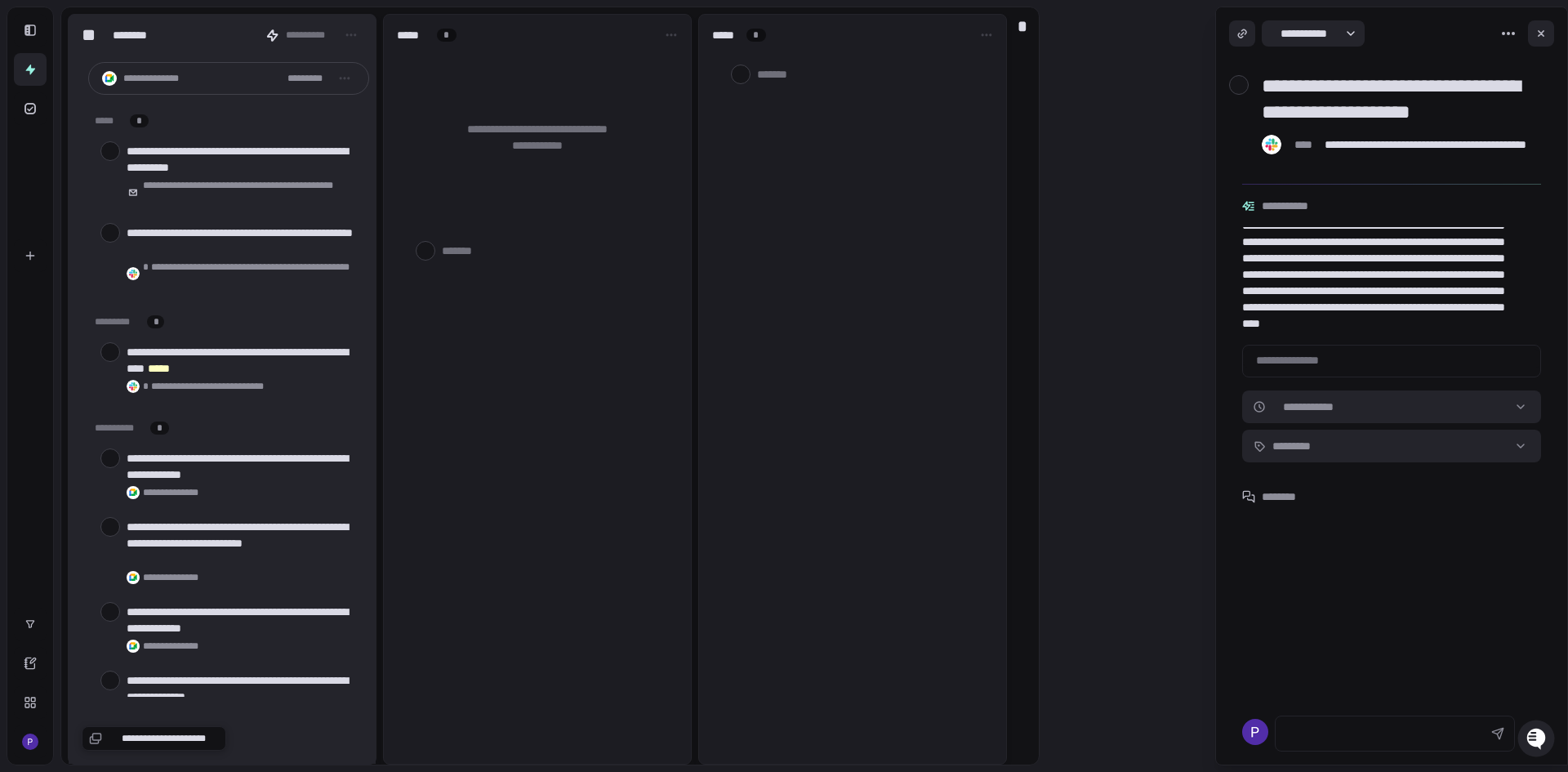 scroll, scrollTop: 59, scrollLeft: 0, axis: vertical 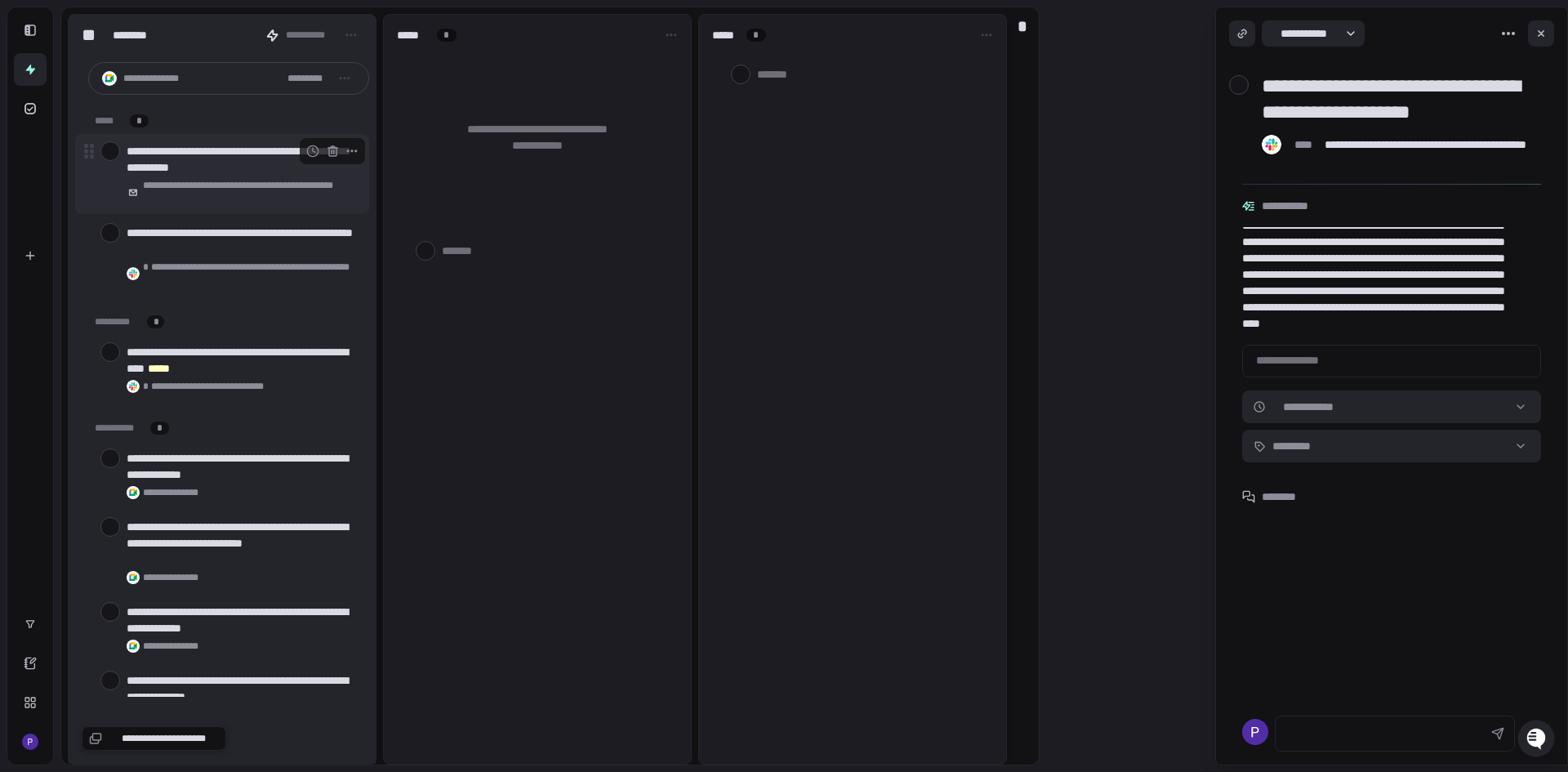 click at bounding box center (110, 151) 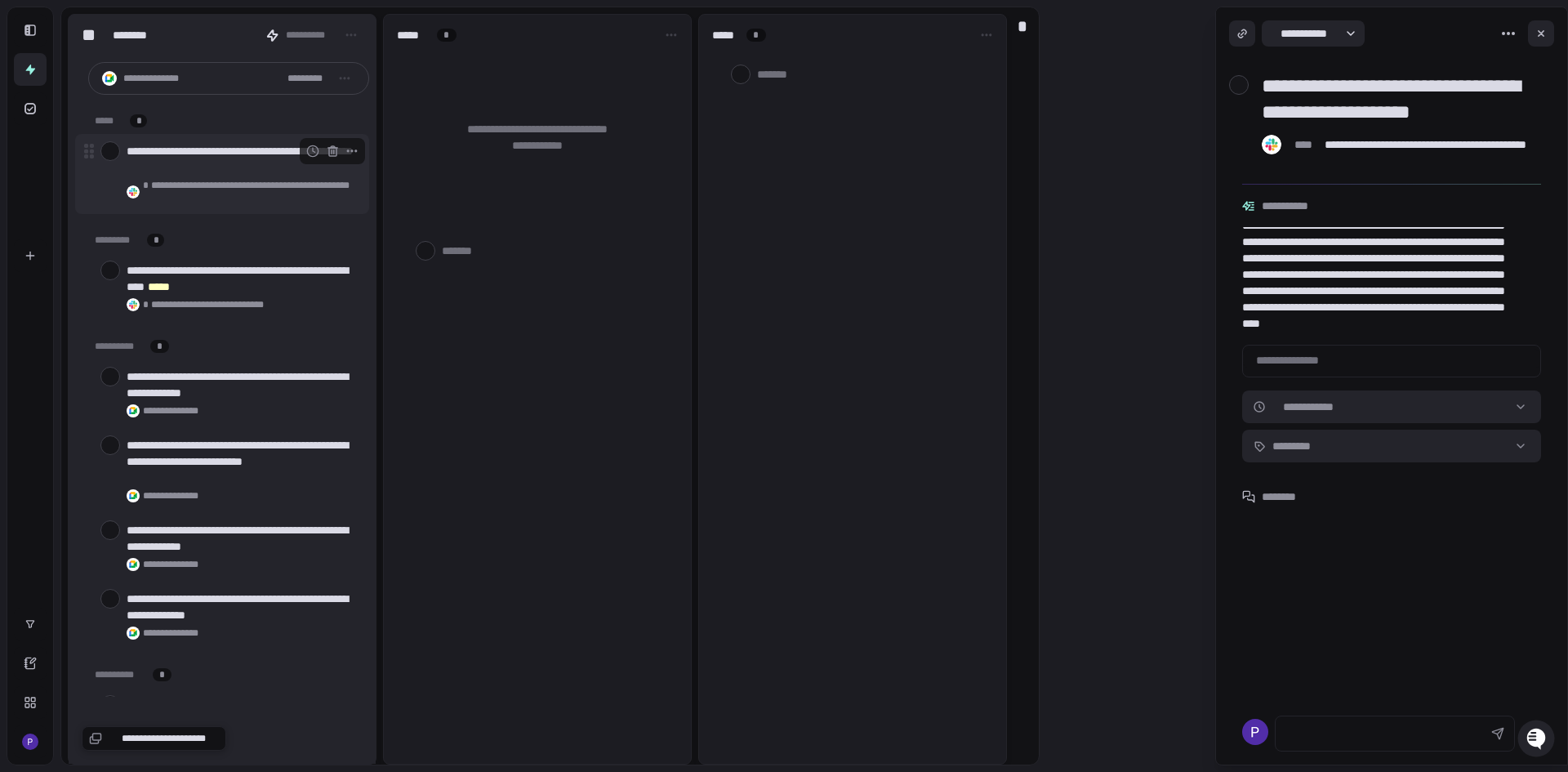 click at bounding box center (110, 151) 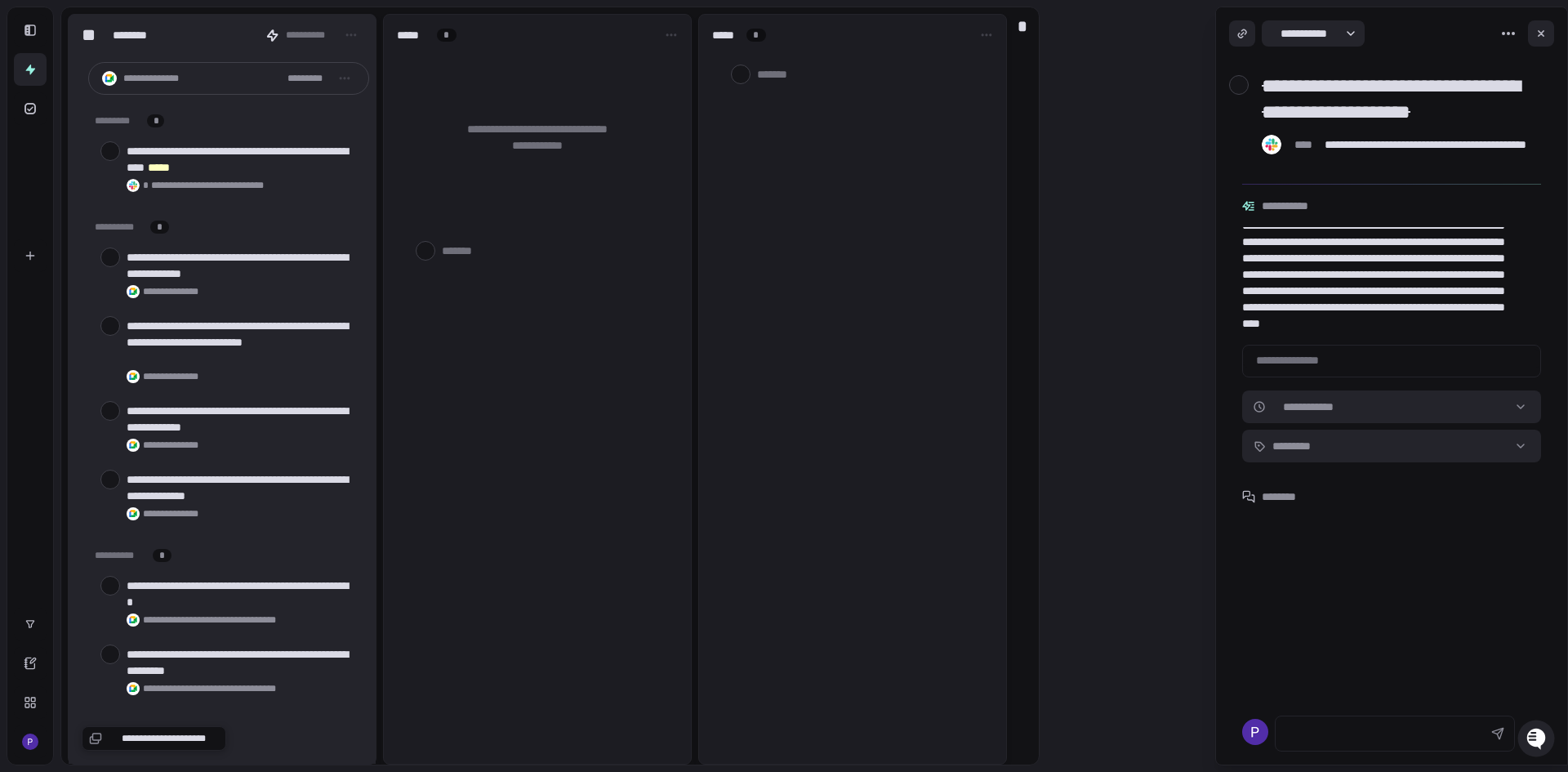 type on "*" 